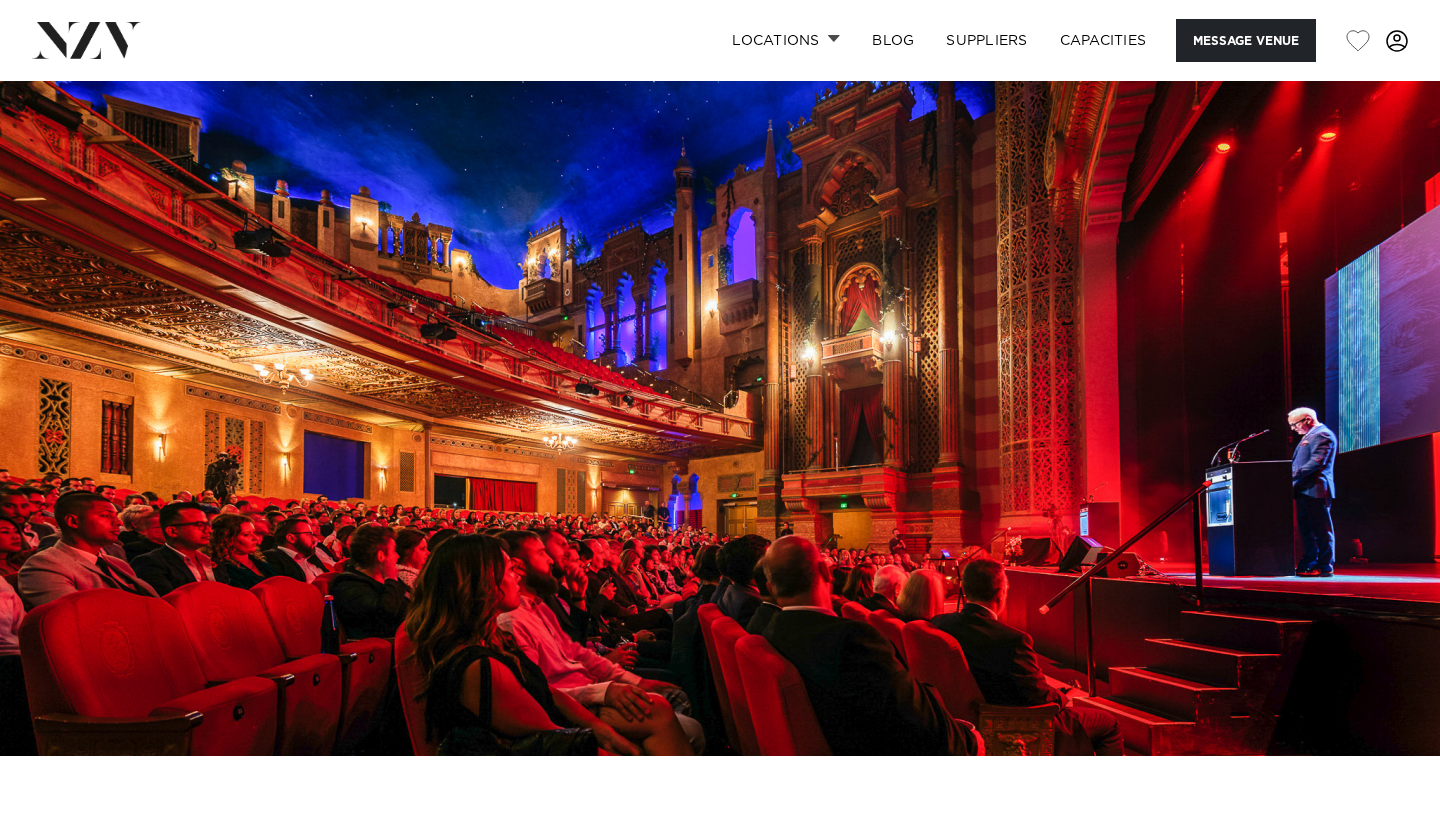scroll, scrollTop: 0, scrollLeft: 0, axis: both 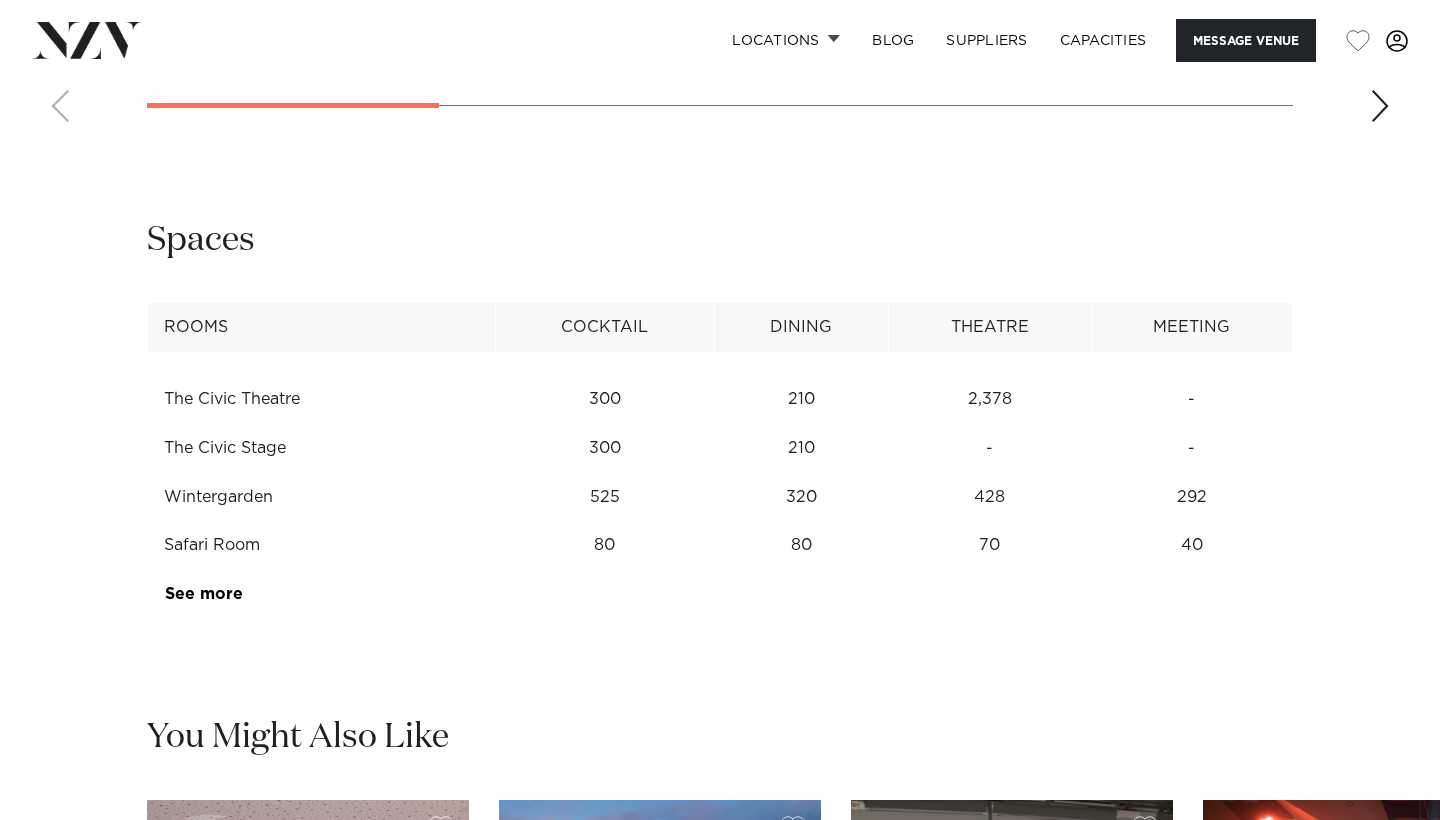 click on "See more" at bounding box center [242, 594] 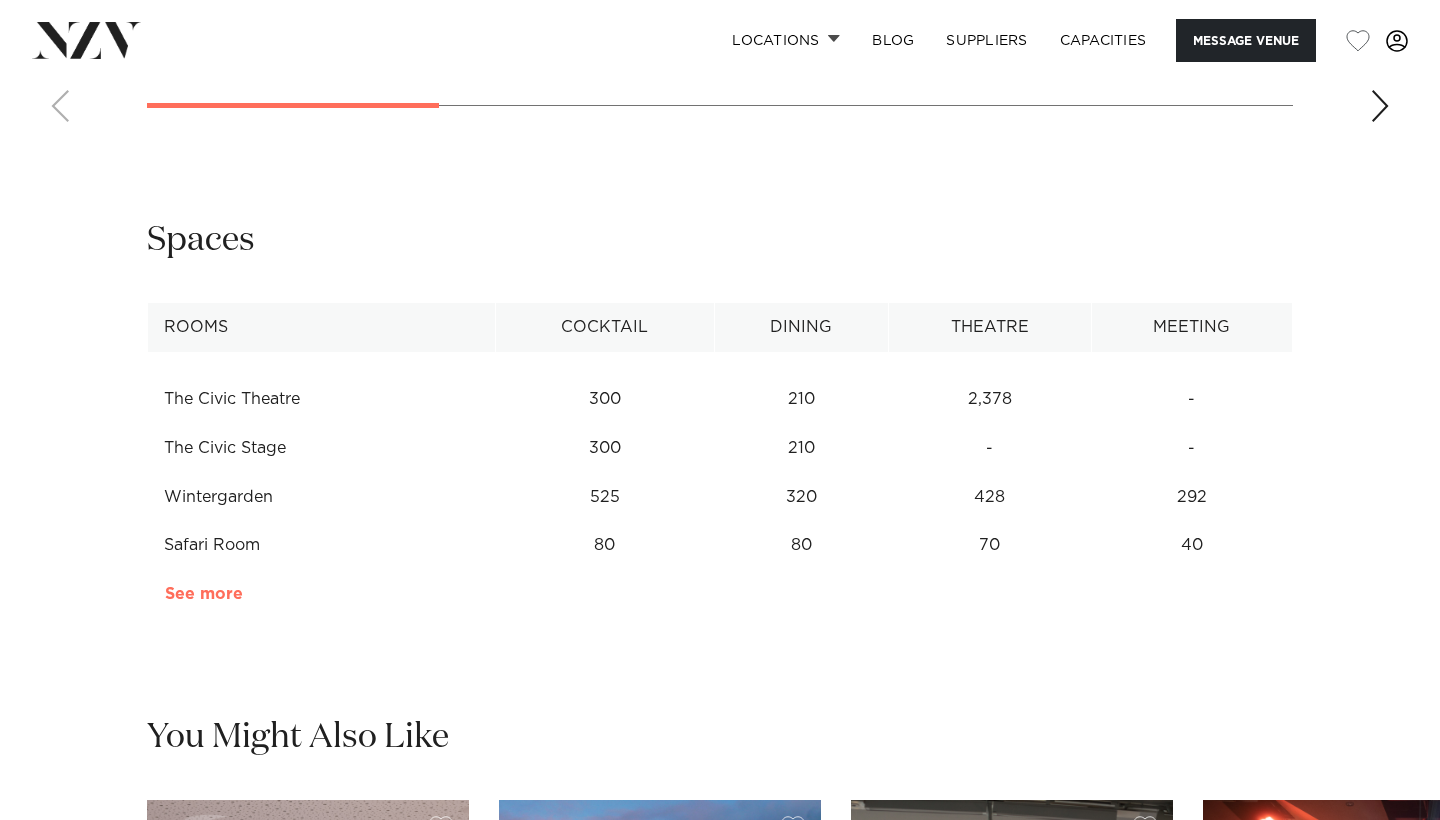 click on "See more" at bounding box center (243, 594) 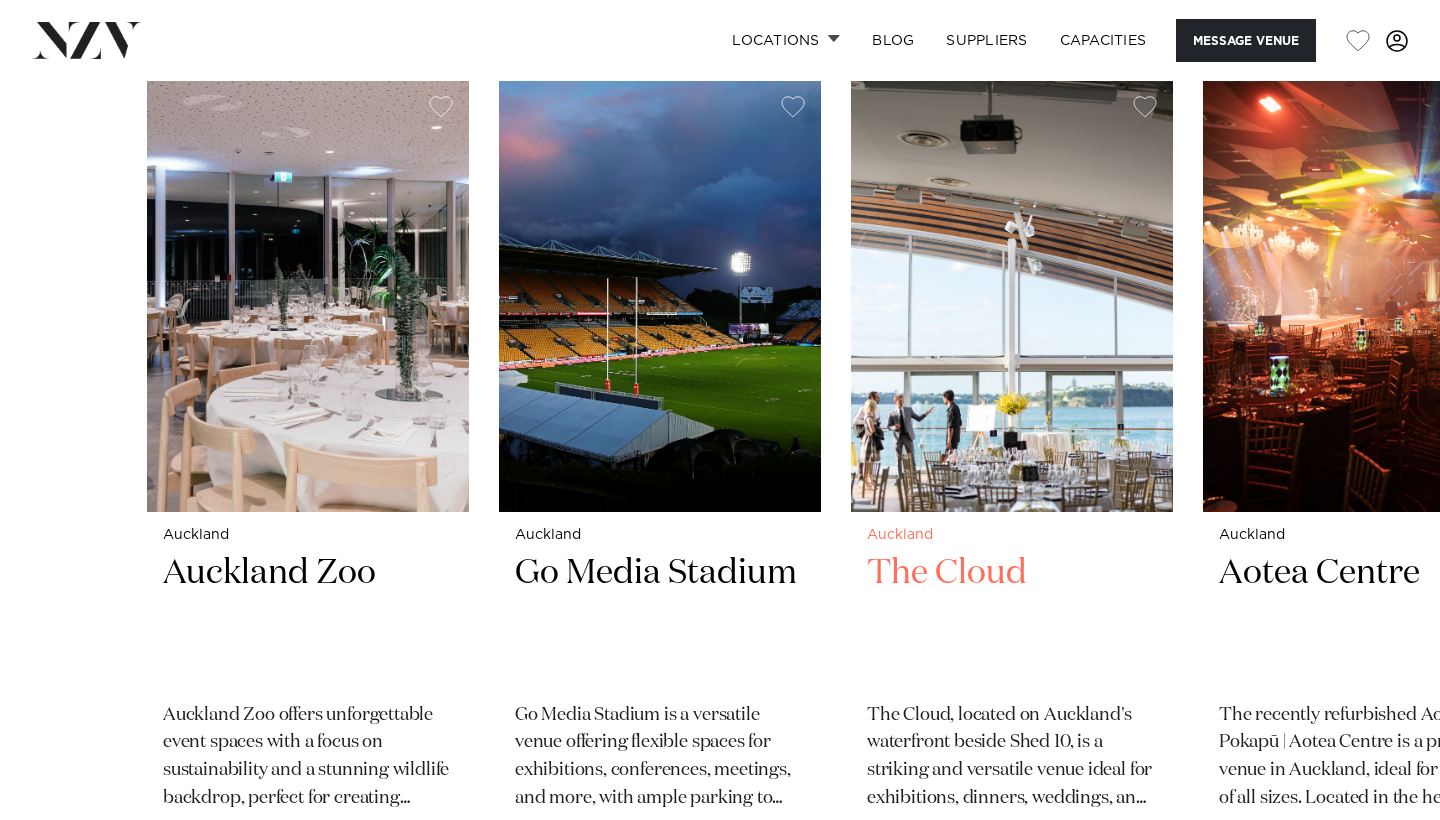 scroll, scrollTop: 3205, scrollLeft: 0, axis: vertical 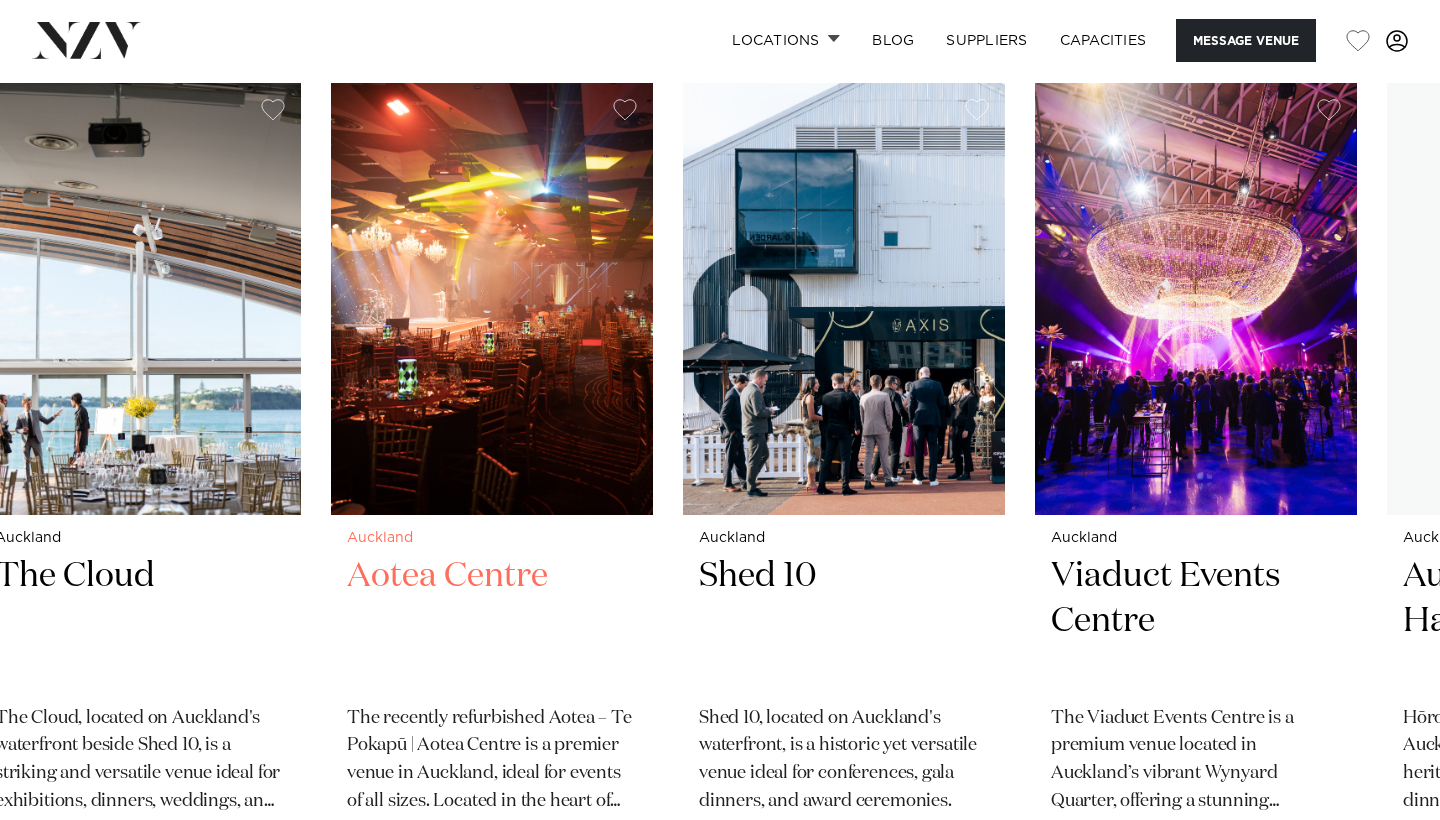 click at bounding box center [492, 299] 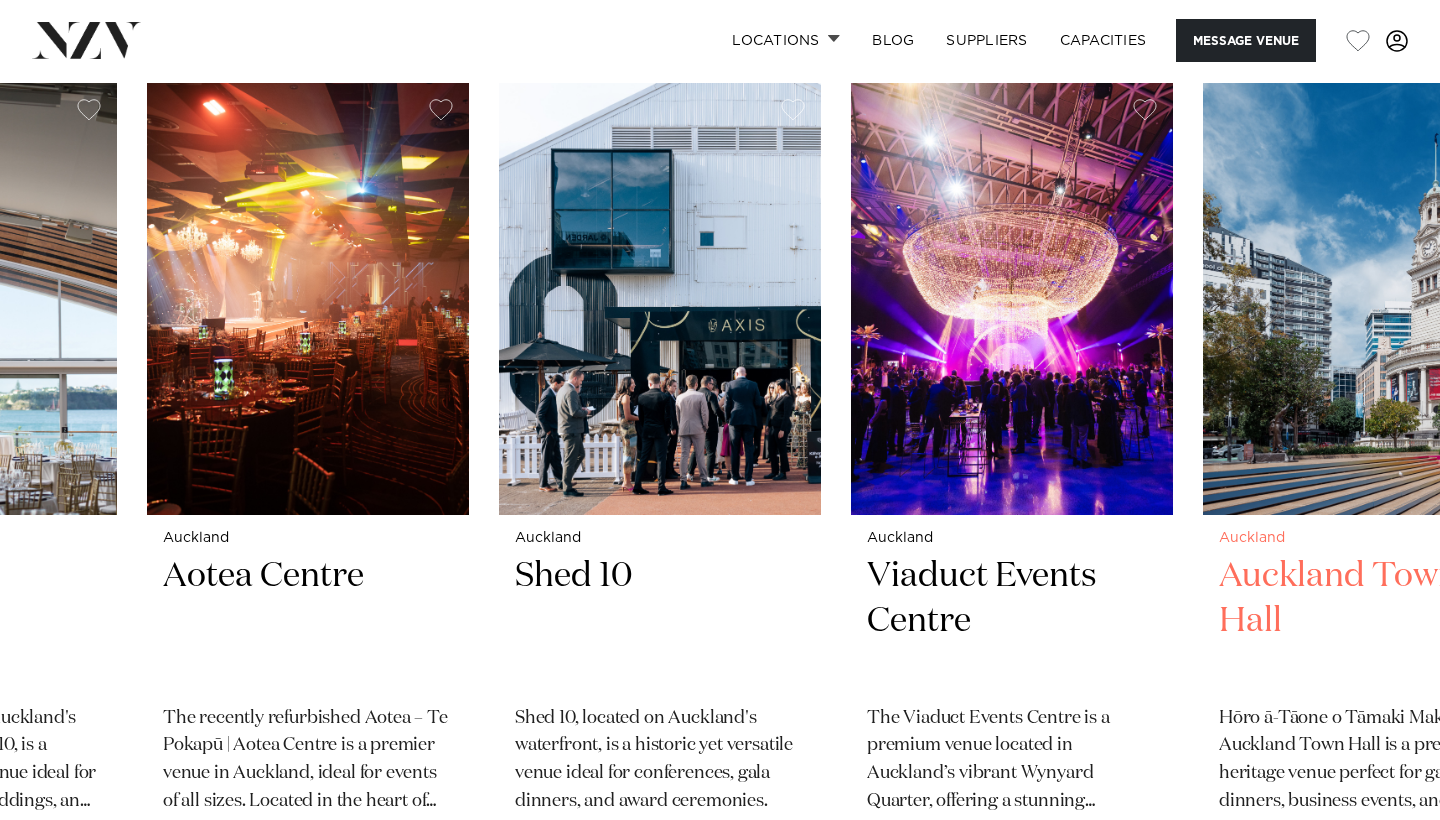 click on "[CITY]
[CITY] Zoo
[CITY] Zoo offers unforgettable event spaces with a focus on sustainability and a stunning wildlife backdrop, perfect for creating unique experiences.
500
350
350
130
[CITY]
Go Media Stadium" at bounding box center (0, 0) 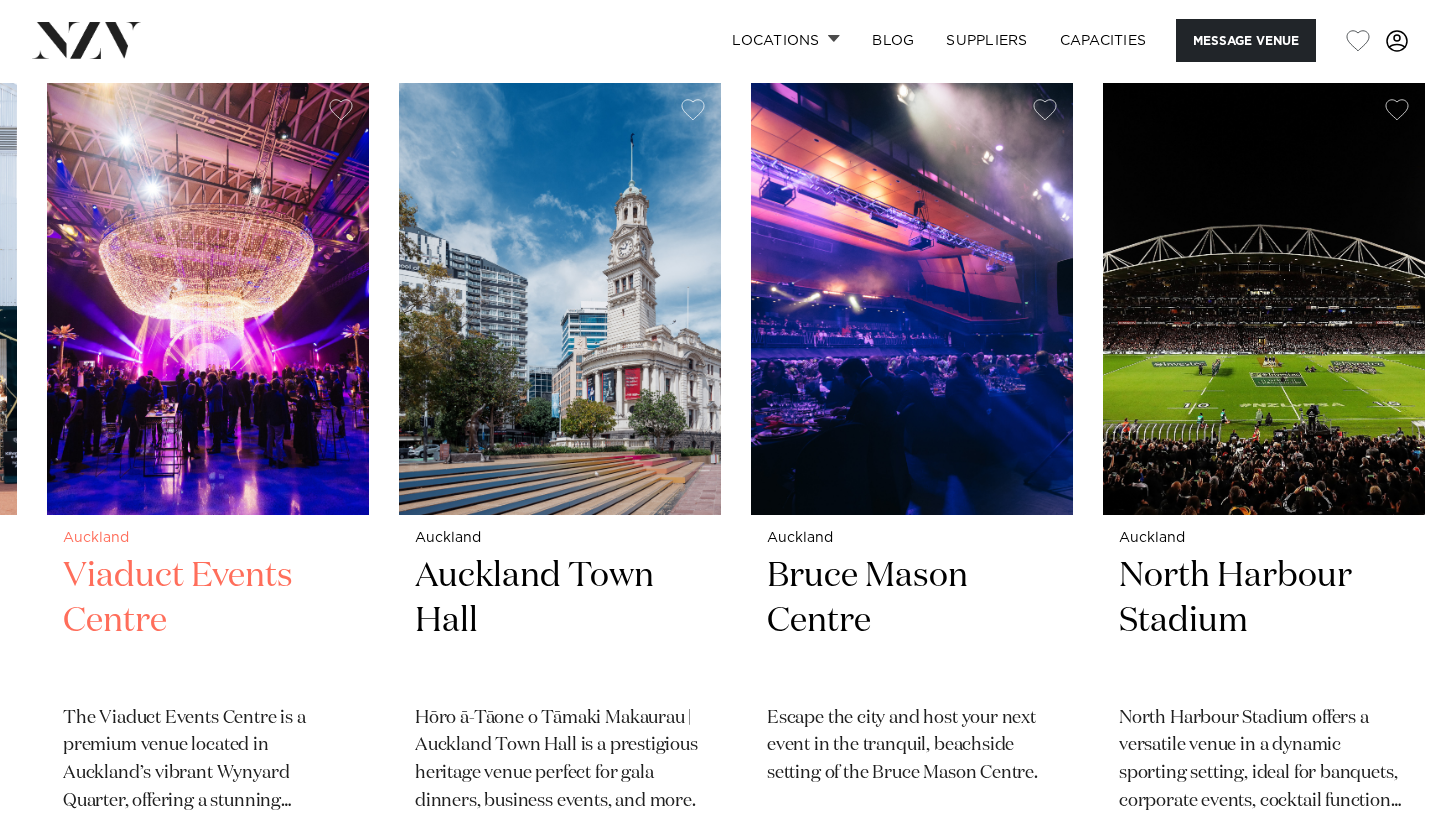 click at bounding box center [208, 299] 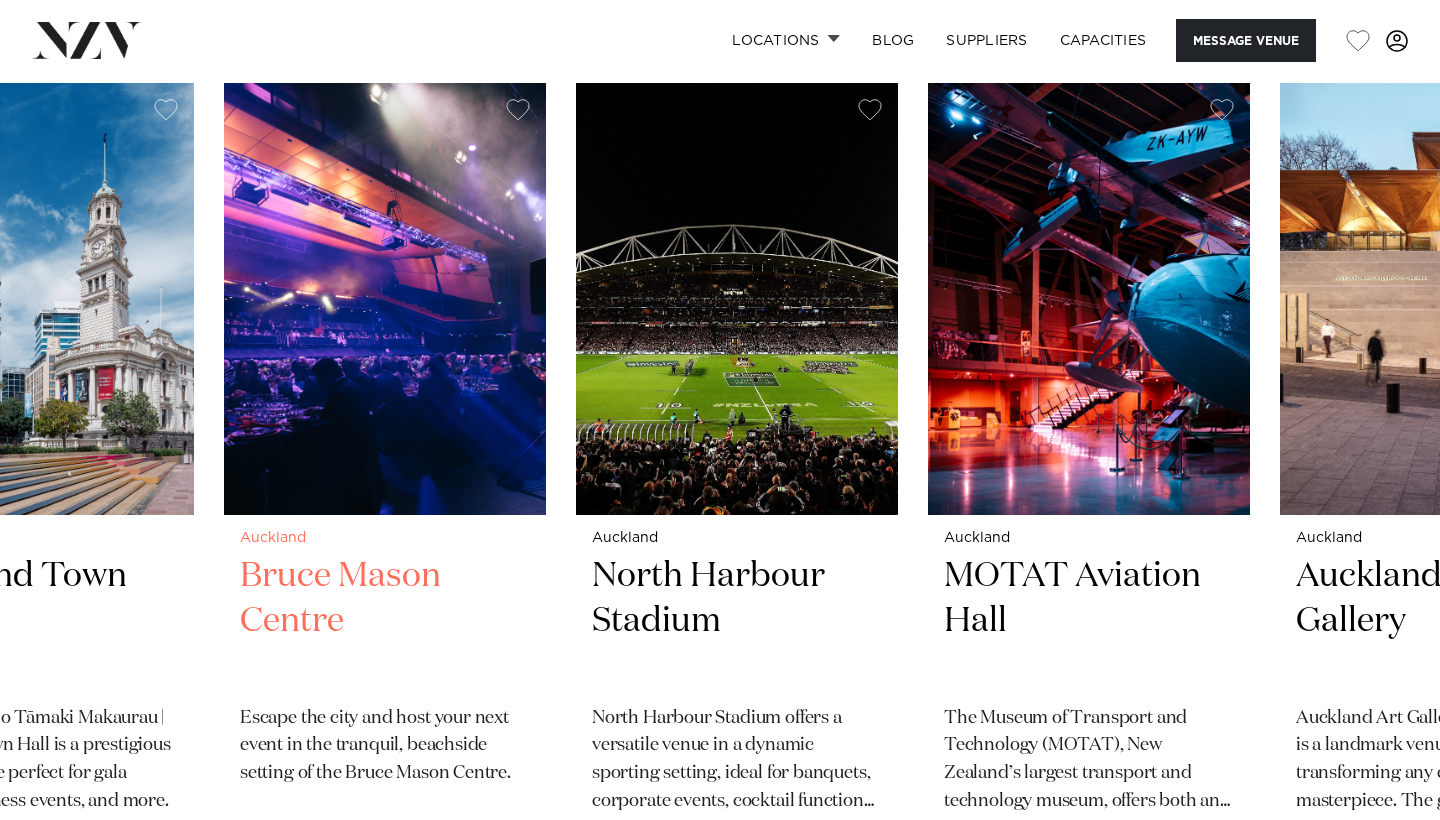 click at bounding box center (385, 299) 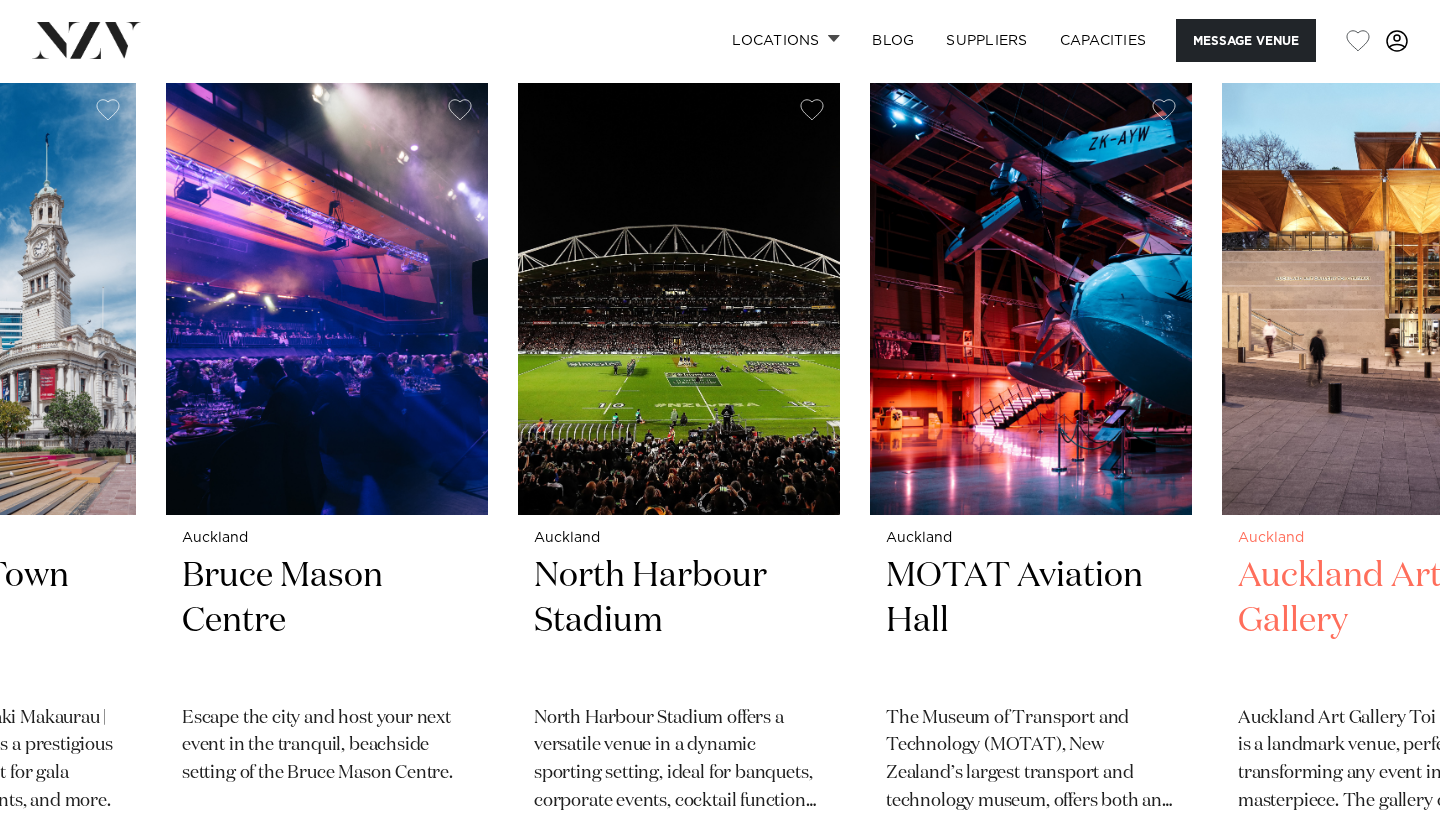 click at bounding box center [1383, 299] 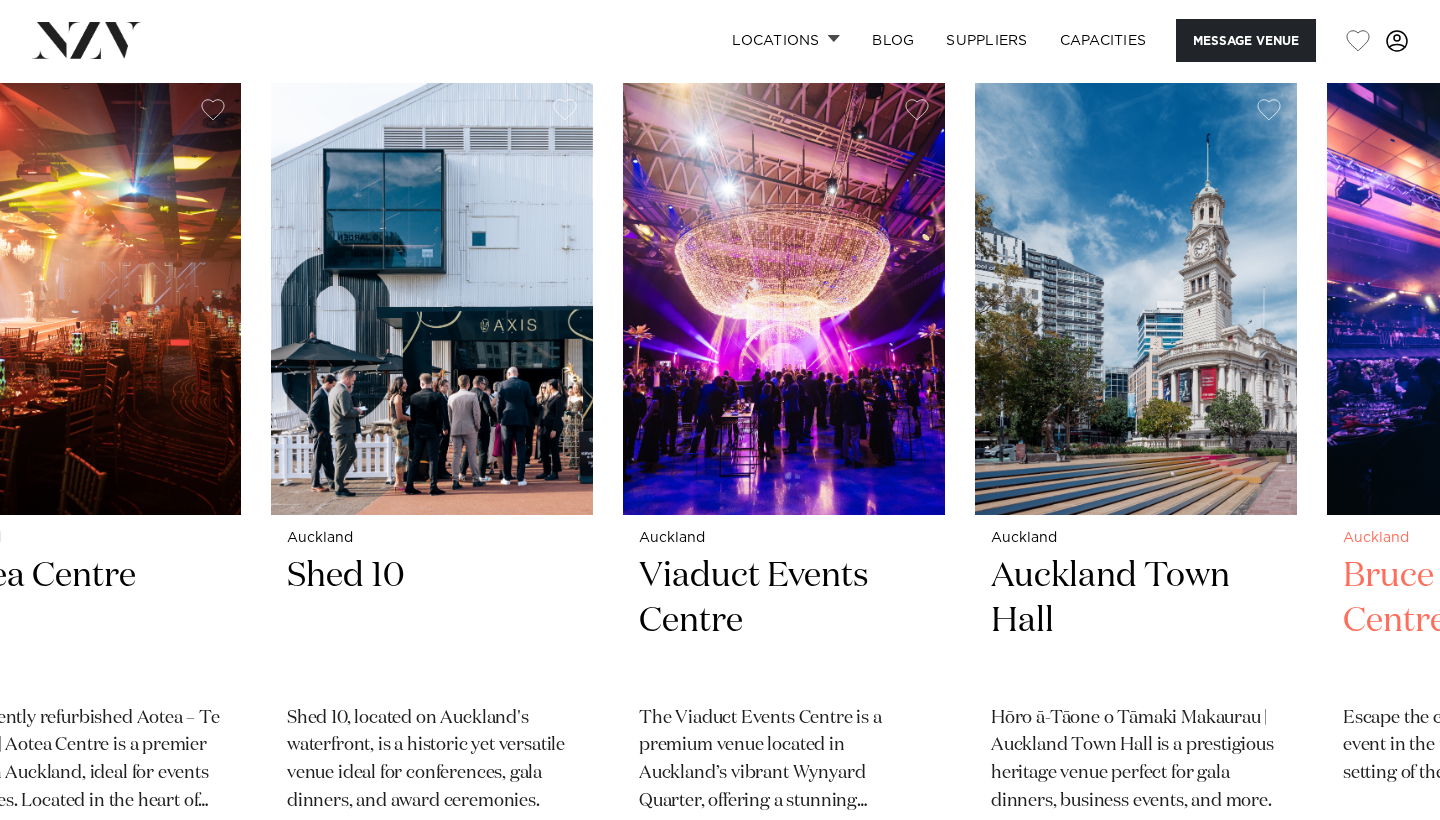 click at bounding box center [1488, 299] 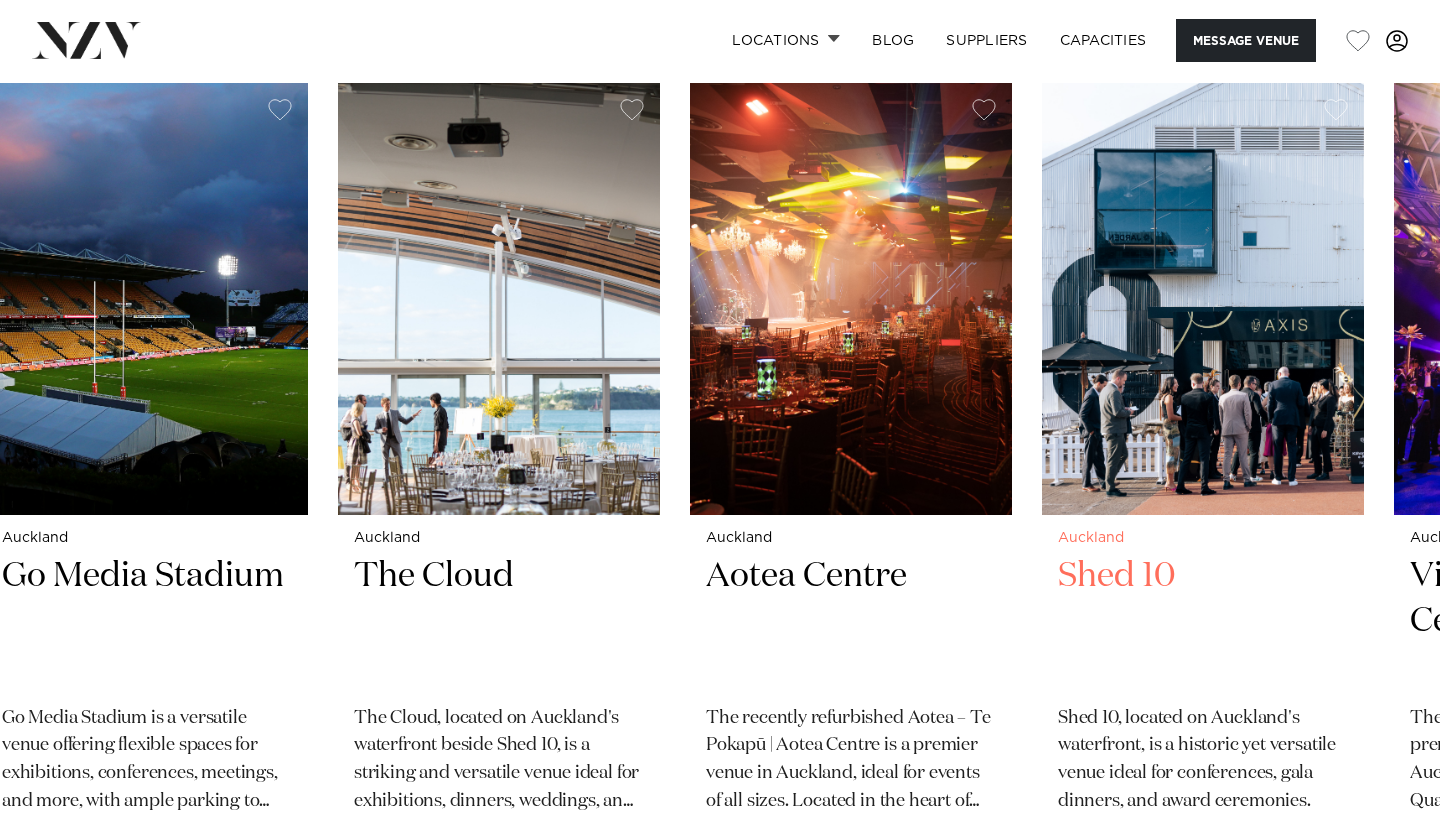 click at bounding box center (1203, 299) 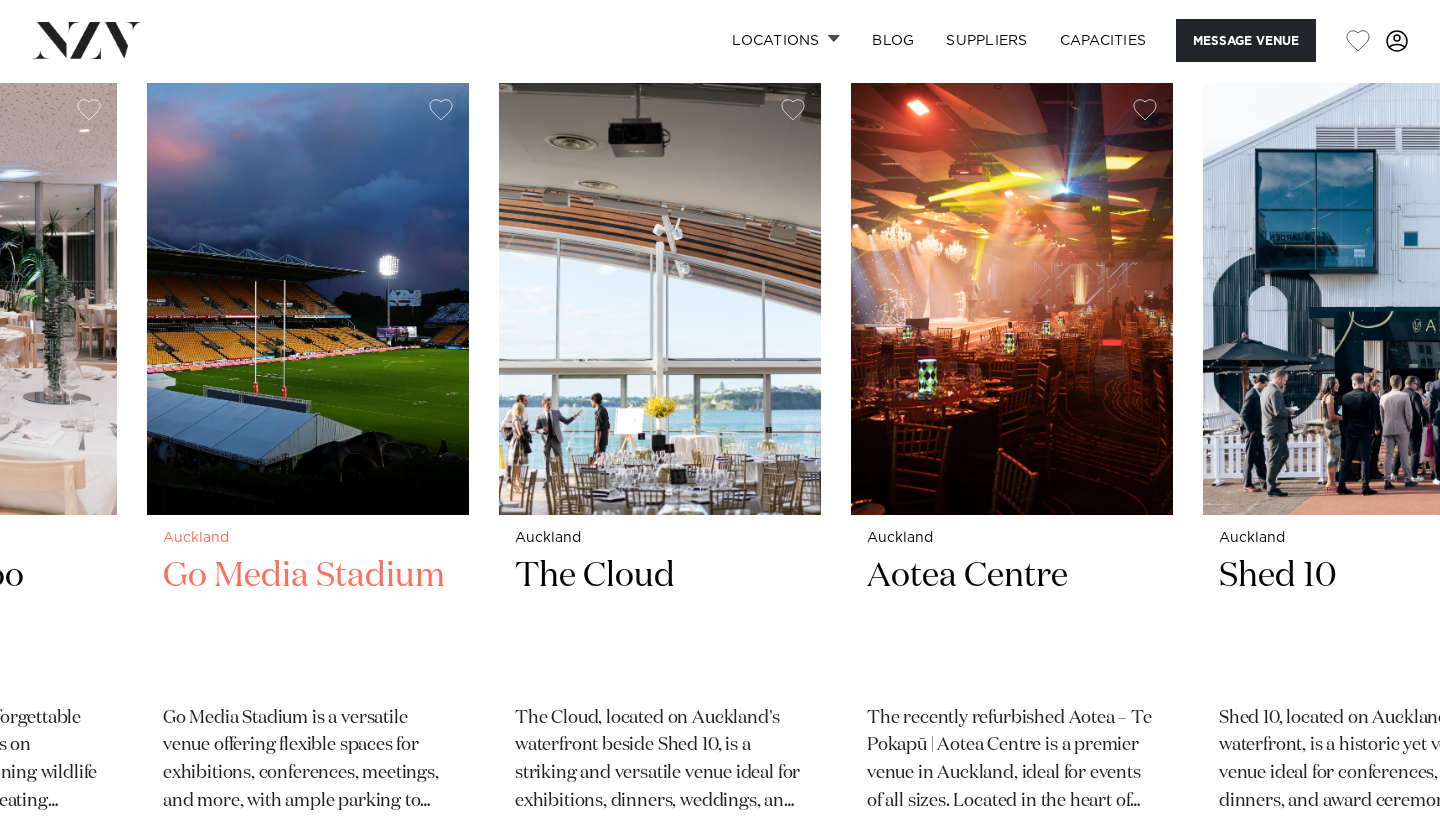 scroll, scrollTop: 3205, scrollLeft: 0, axis: vertical 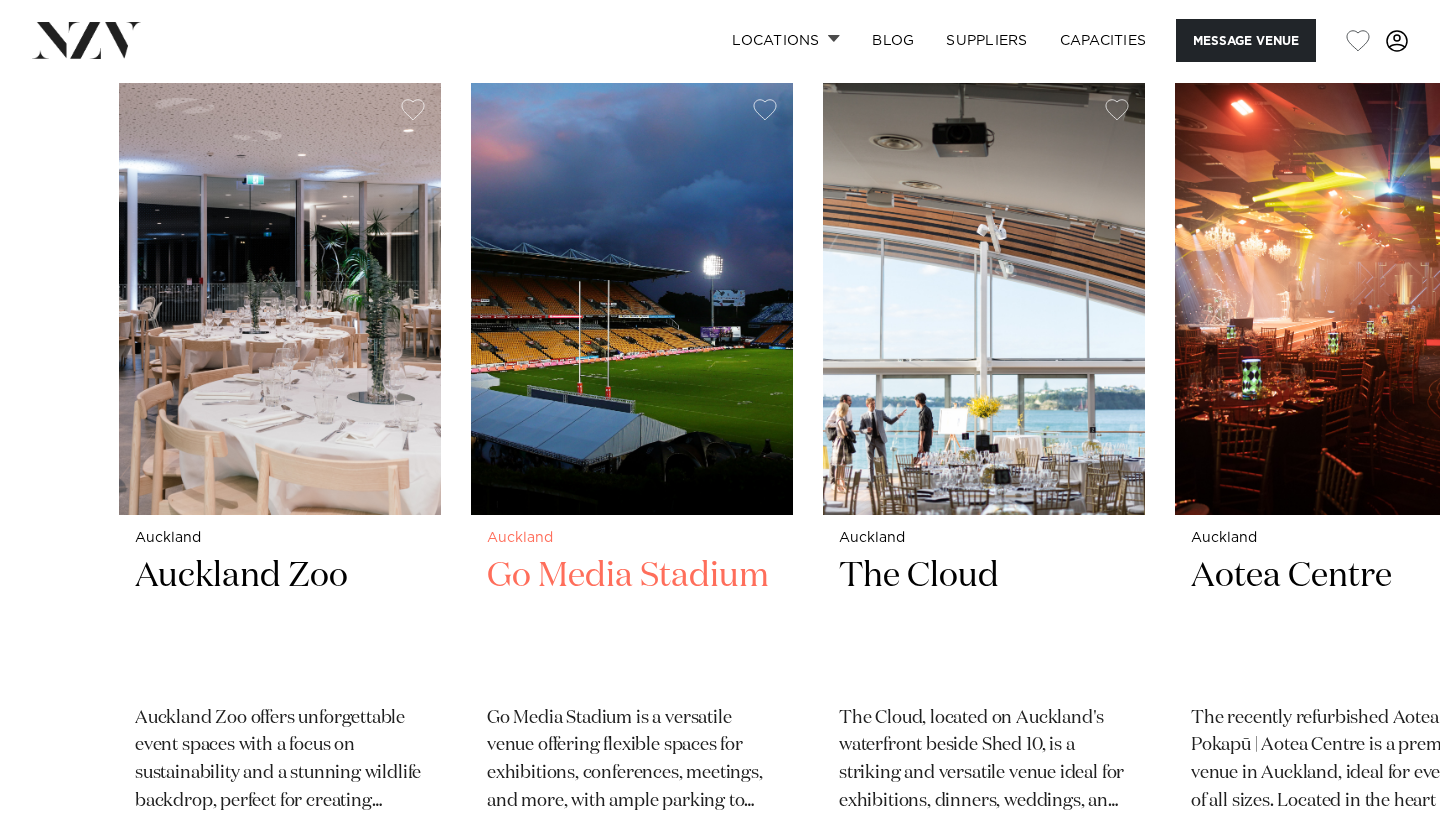 click at bounding box center [632, 299] 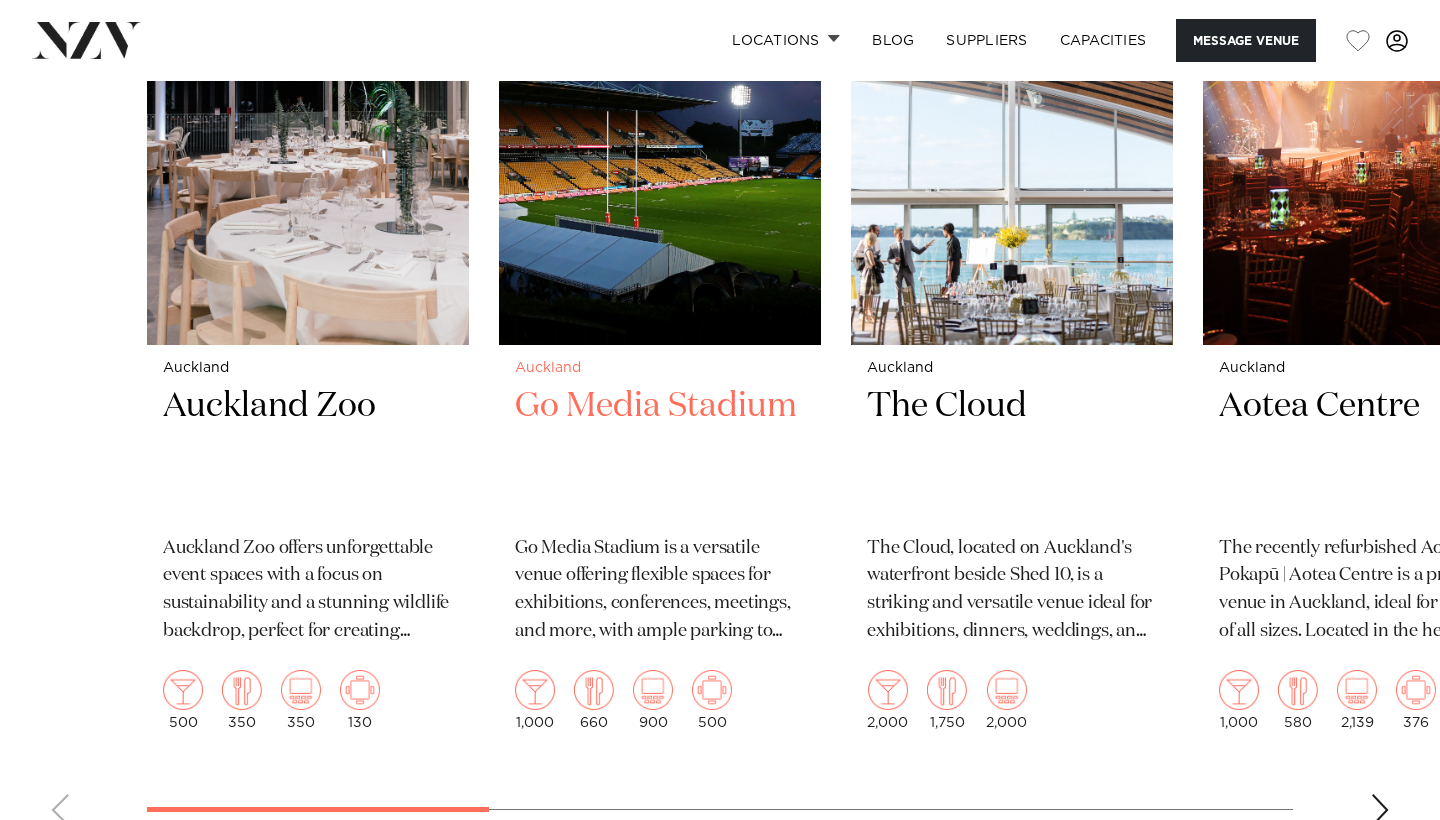scroll, scrollTop: 3377, scrollLeft: 0, axis: vertical 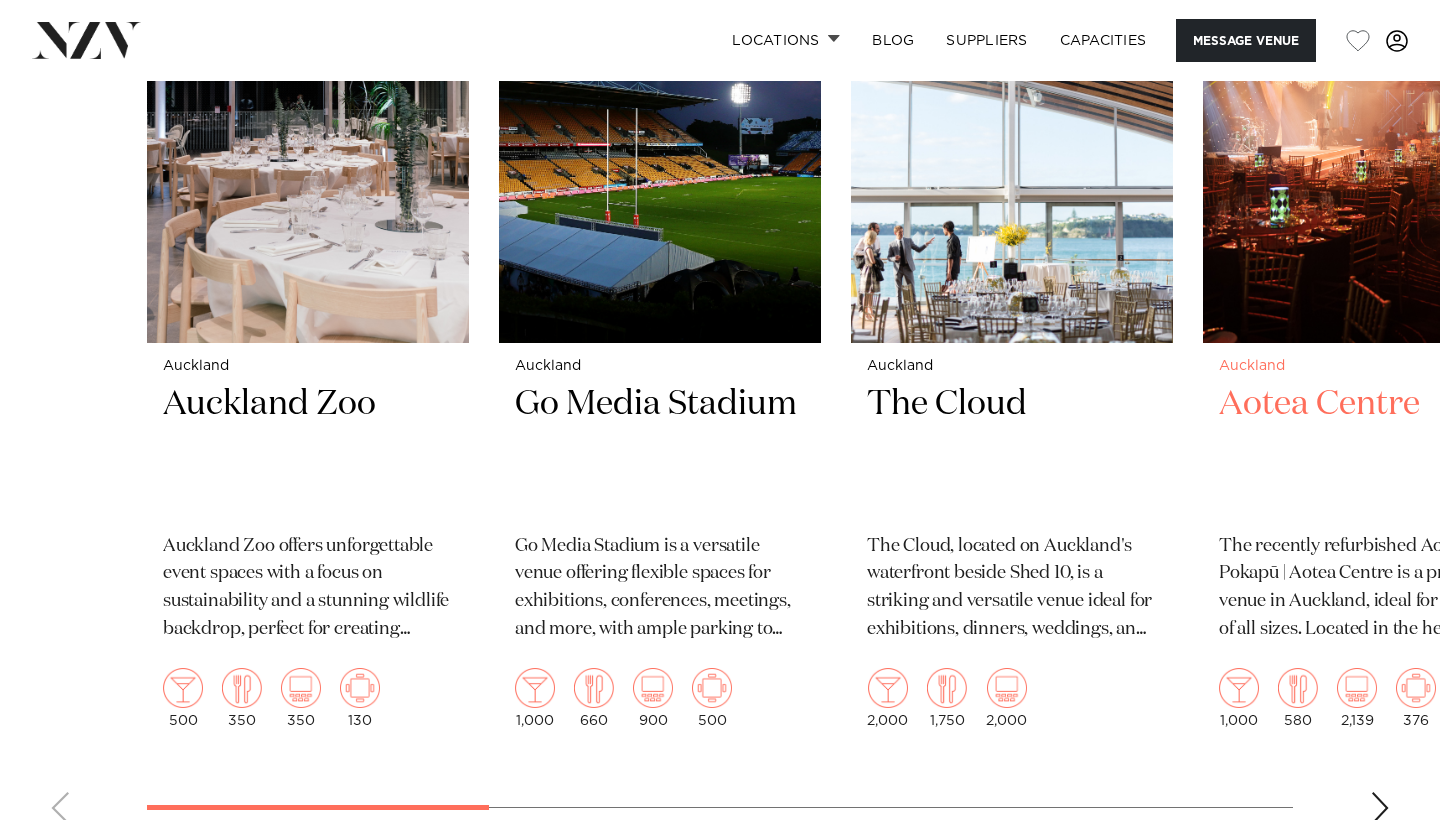 drag, startPoint x: 1297, startPoint y: 241, endPoint x: 1284, endPoint y: 241, distance: 13 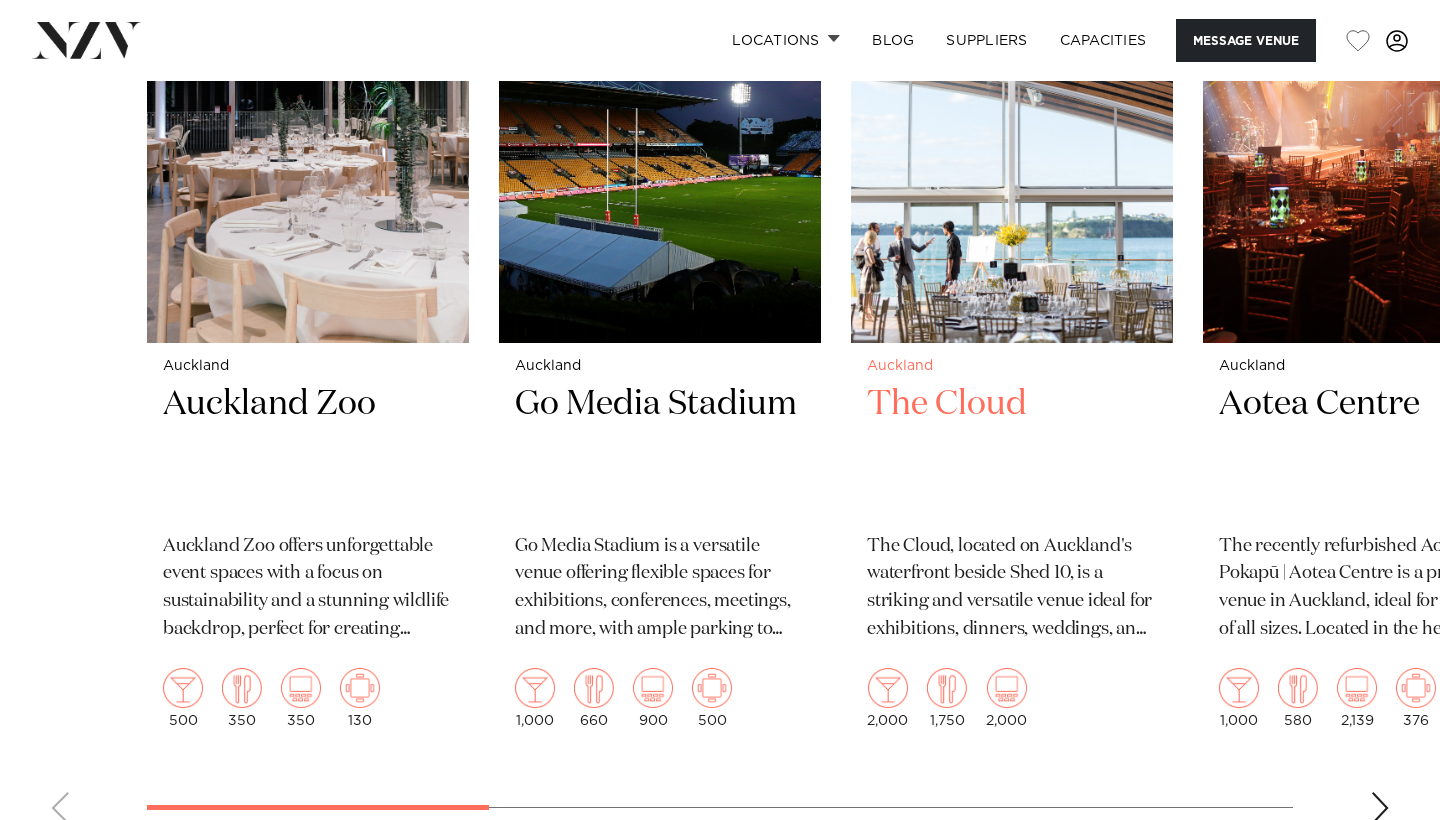 scroll, scrollTop: 3377, scrollLeft: 0, axis: vertical 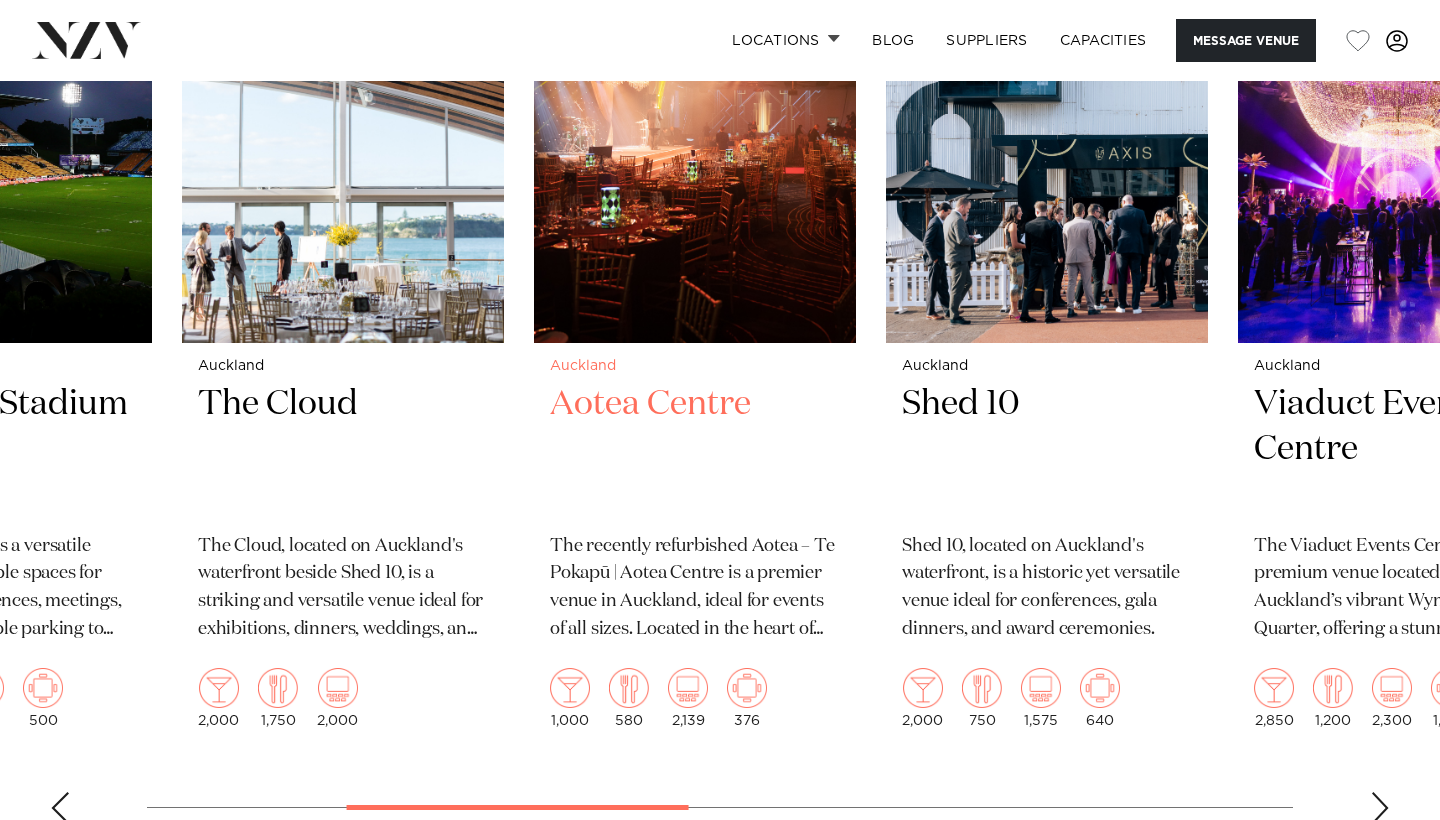 click on "[CITY]
Aotea Centre
The recently refurbished Aotea – Te Pokapū | Aotea Centre is a premier venue in [CITY], ideal for events of all sizes. Located in the heart of the city, it’s the home of performing arts and a vibrant hub for conferences, trade shows, meetings, gala dinners, and cocktail functions.
1,000
580
2,139
376" at bounding box center [695, 327] 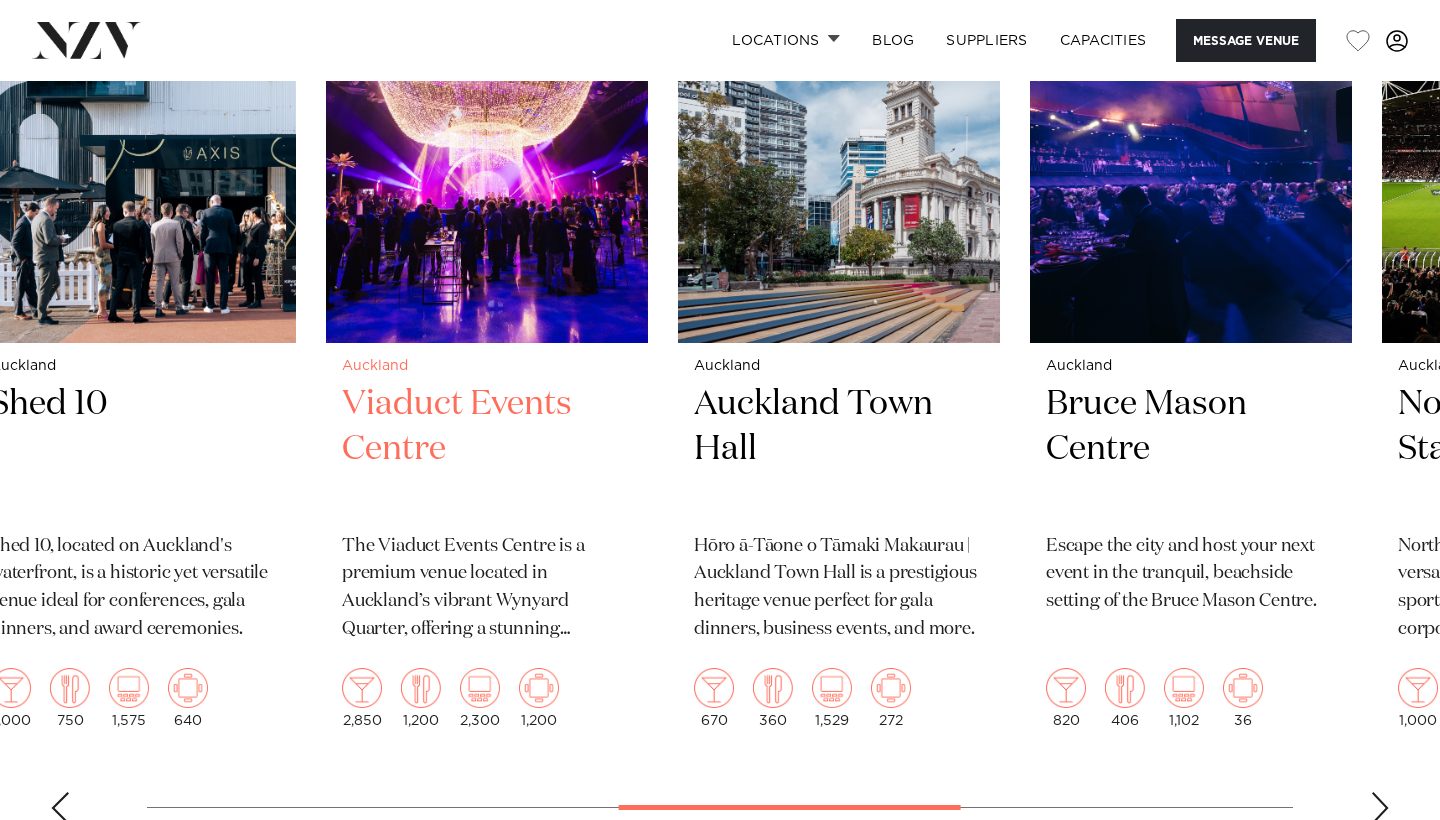 click at bounding box center [487, 127] 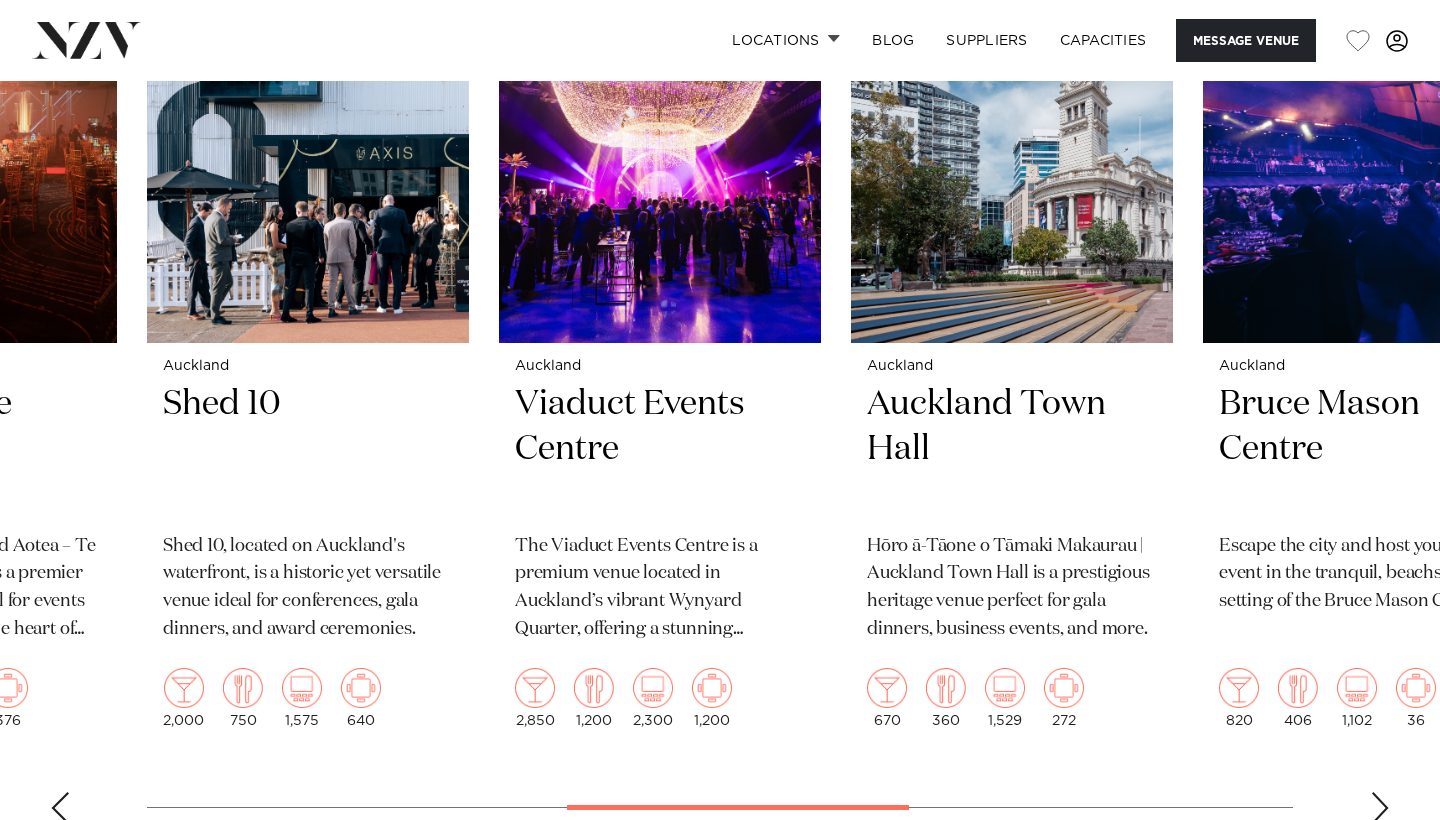 click on "[CITY]
[CITY] Zoo
[CITY] Zoo offers unforgettable event spaces with a focus on sustainability and a stunning wildlife backdrop, perfect for creating unique experiences.
500
350
350
130
[CITY]
Go Media Stadium" at bounding box center (720, 375) 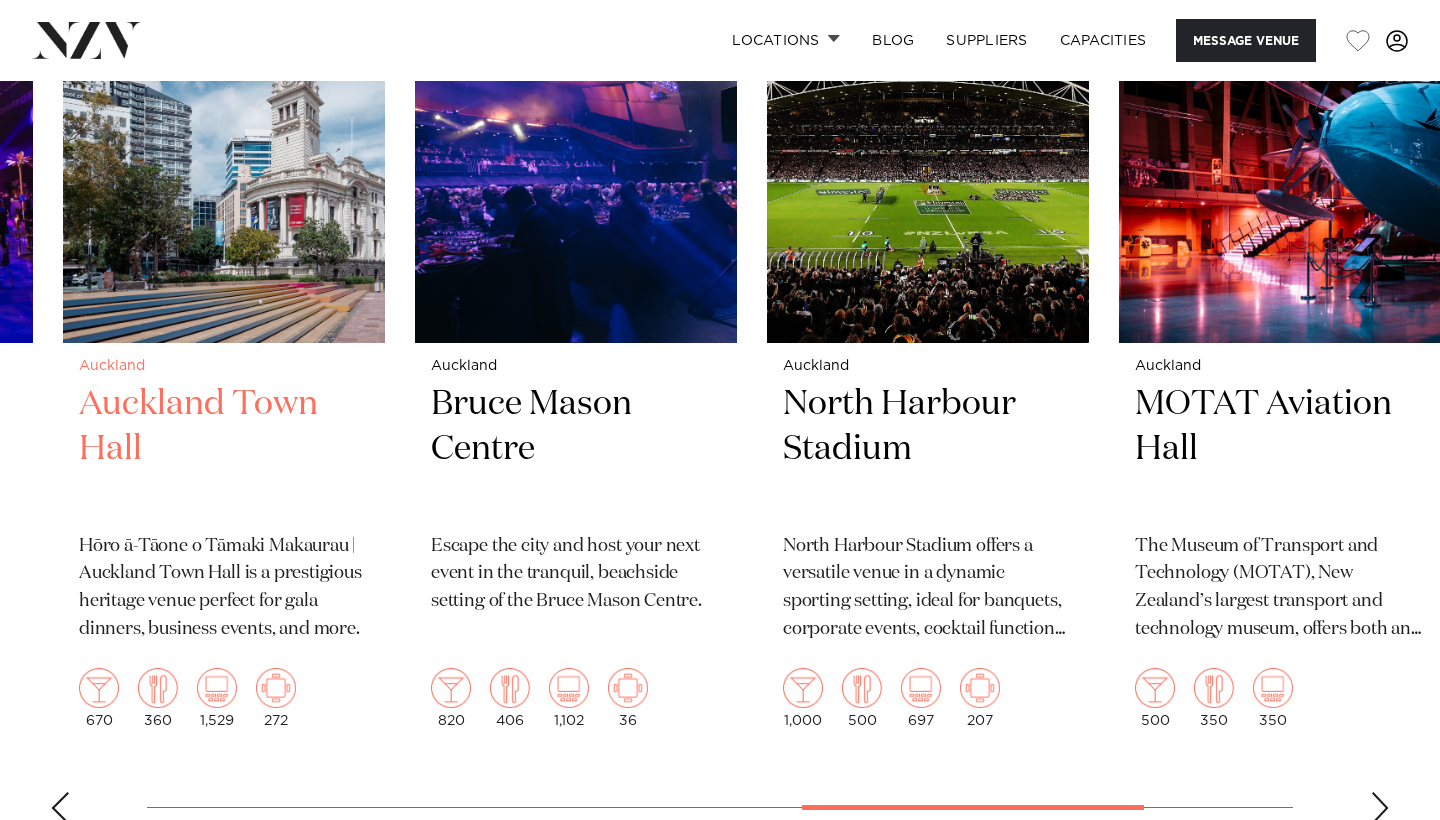 click at bounding box center [224, 127] 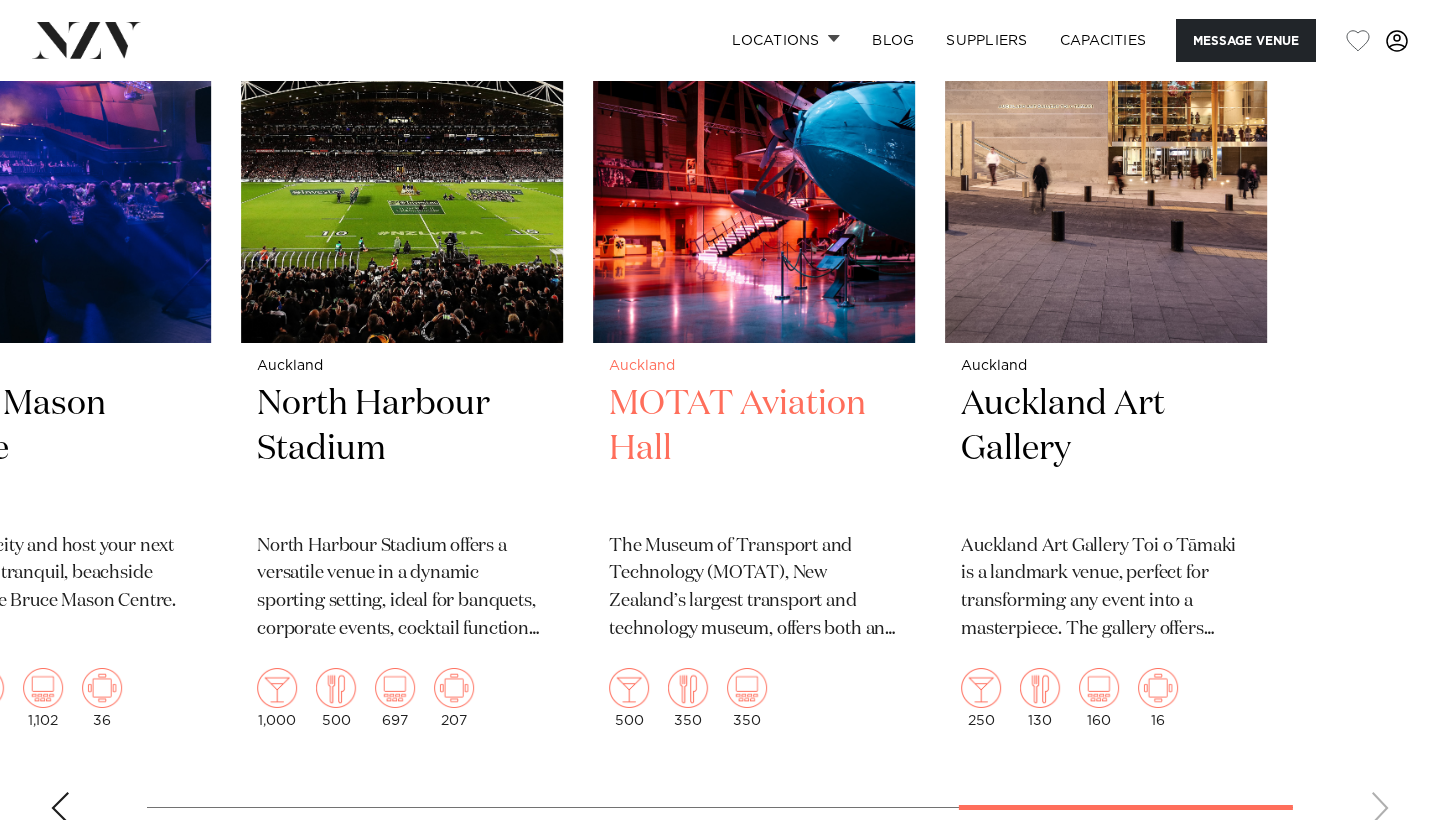 click on "[CITY]
[CITY] Zoo
[CITY] Zoo offers unforgettable event spaces with a focus on sustainability and a stunning wildlife backdrop, perfect for creating unique experiences.
500
350
350
130
[CITY]
Go Media Stadium" at bounding box center (0, 0) 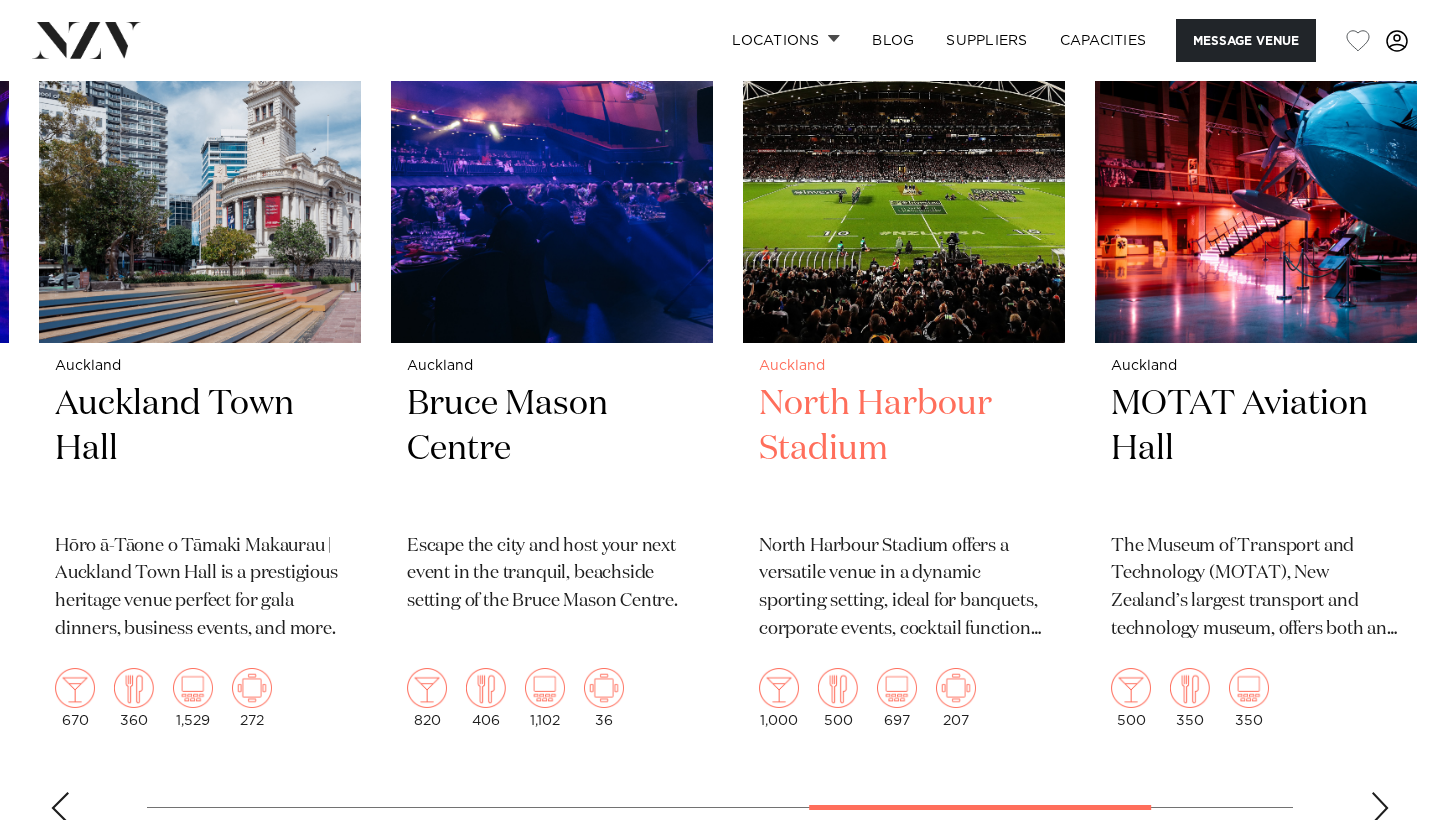 click at bounding box center [904, 127] 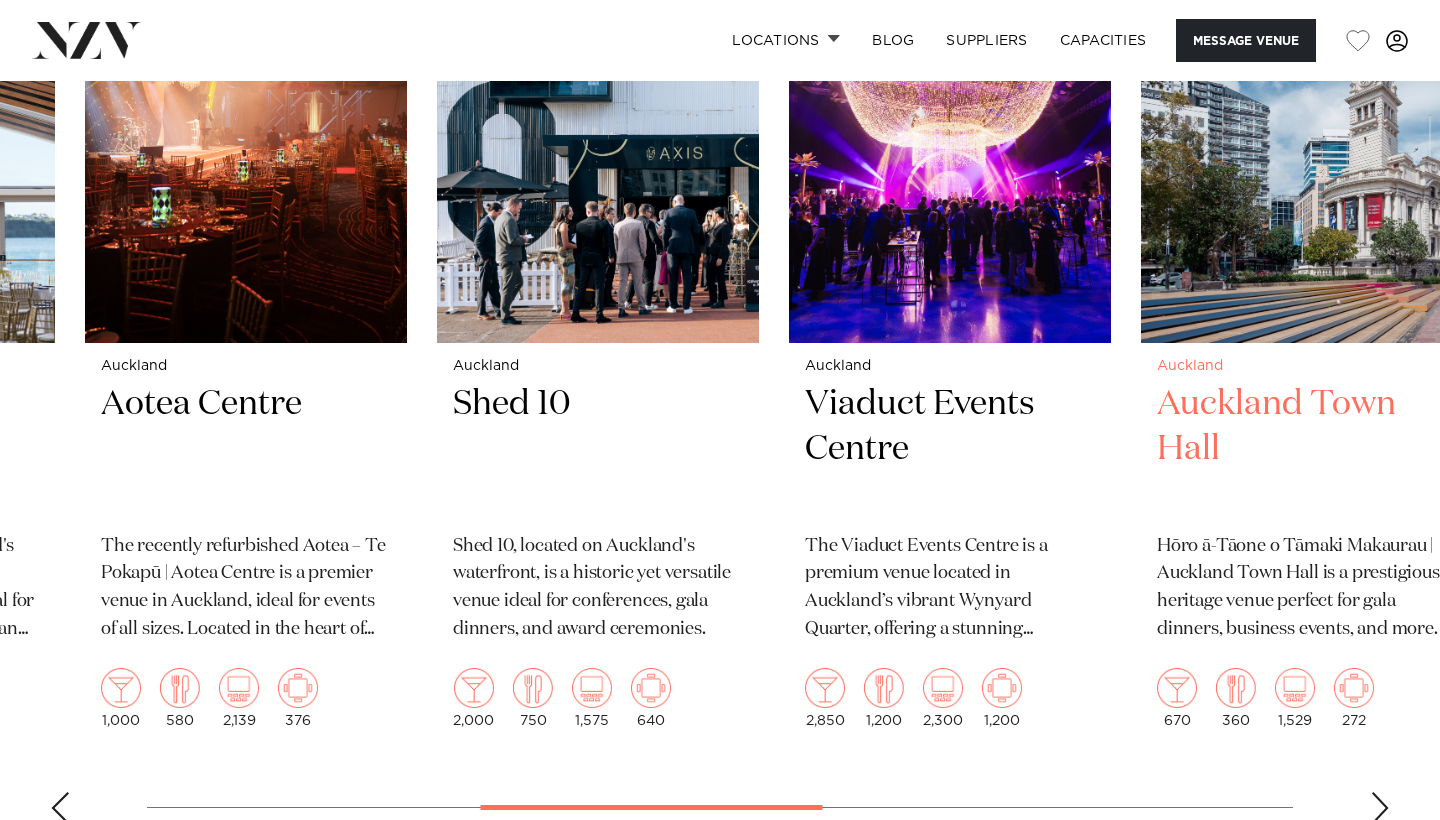 click at bounding box center [1302, 127] 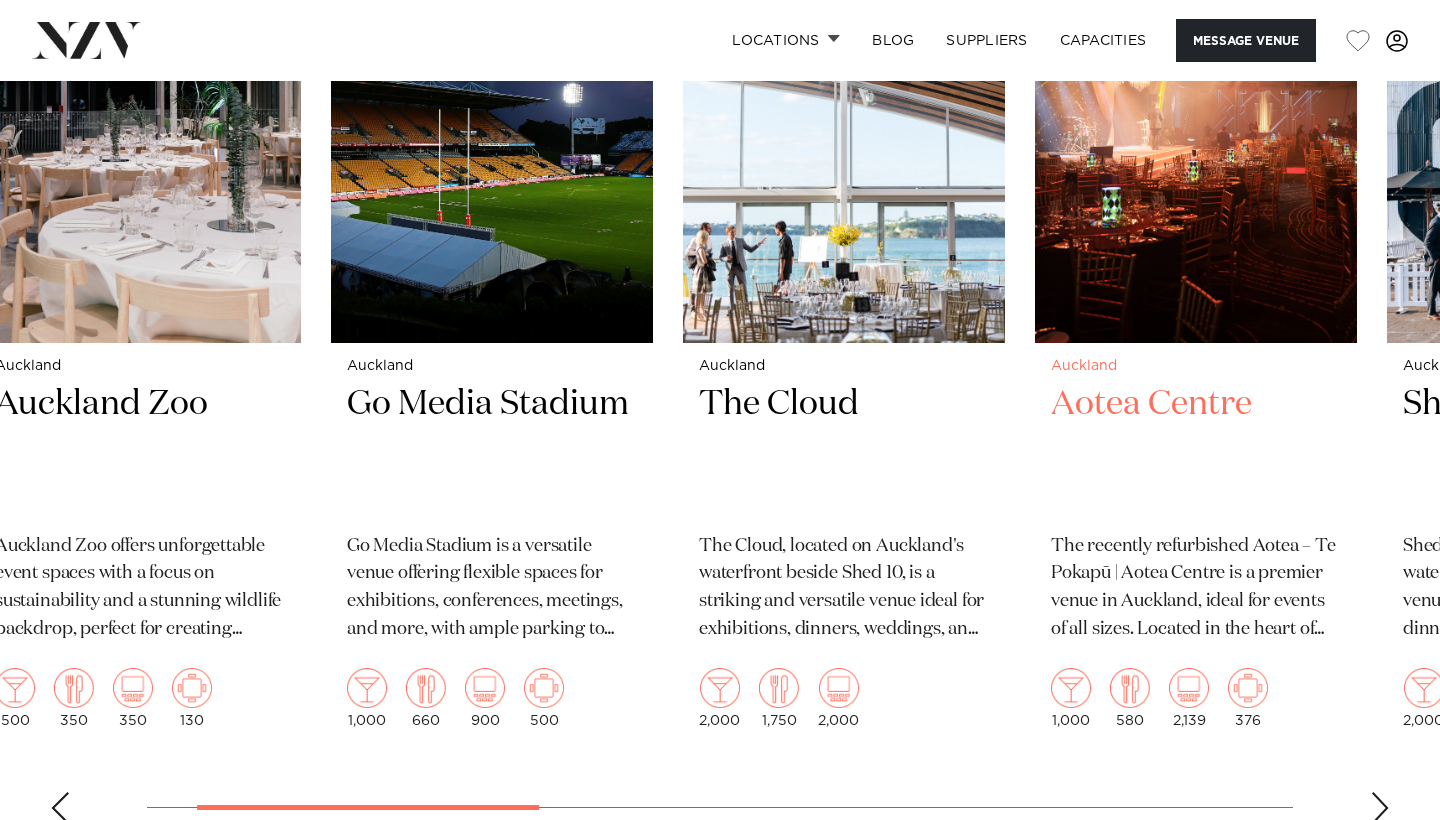 click at bounding box center [1196, 127] 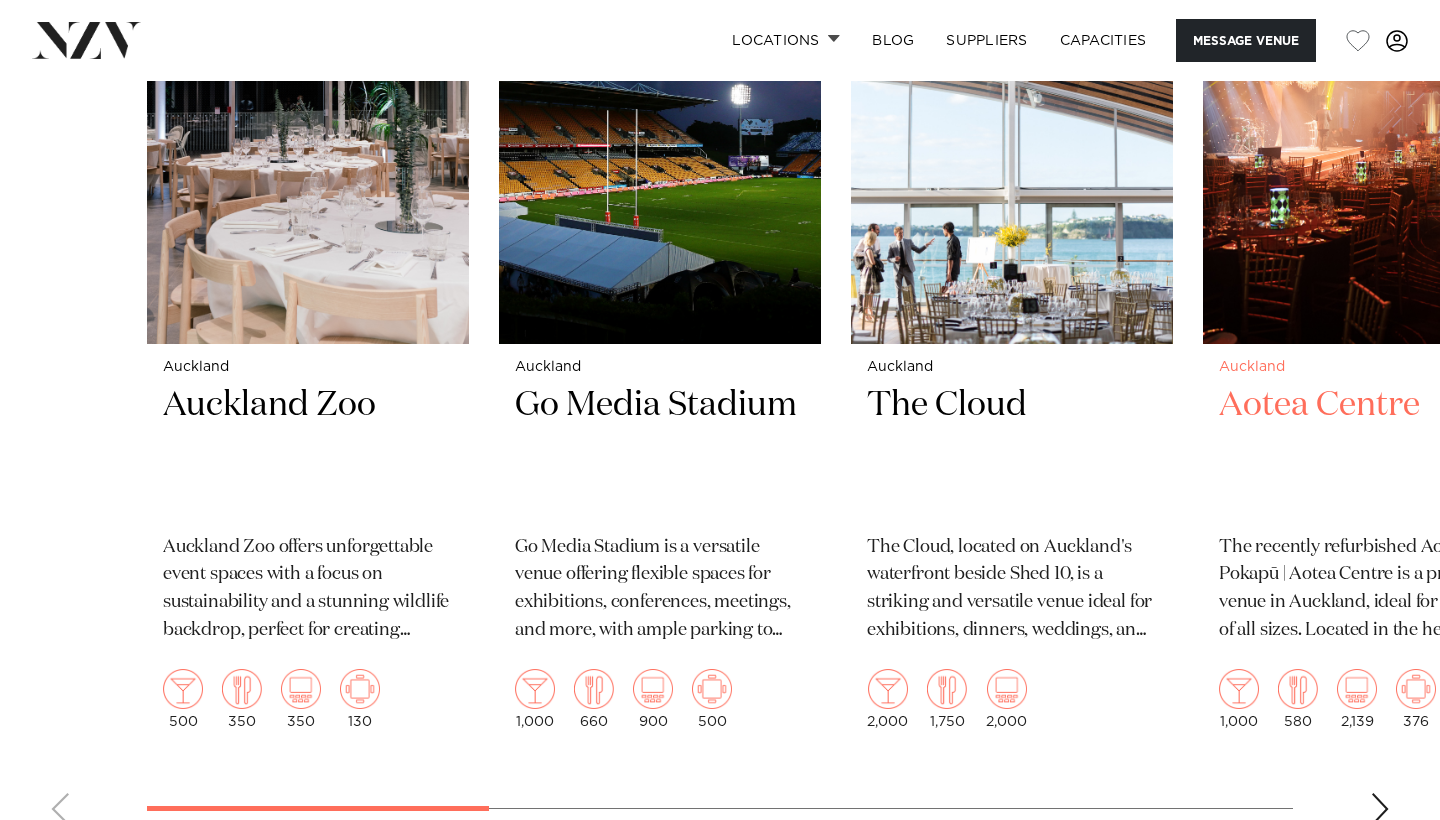 scroll, scrollTop: 3376, scrollLeft: 0, axis: vertical 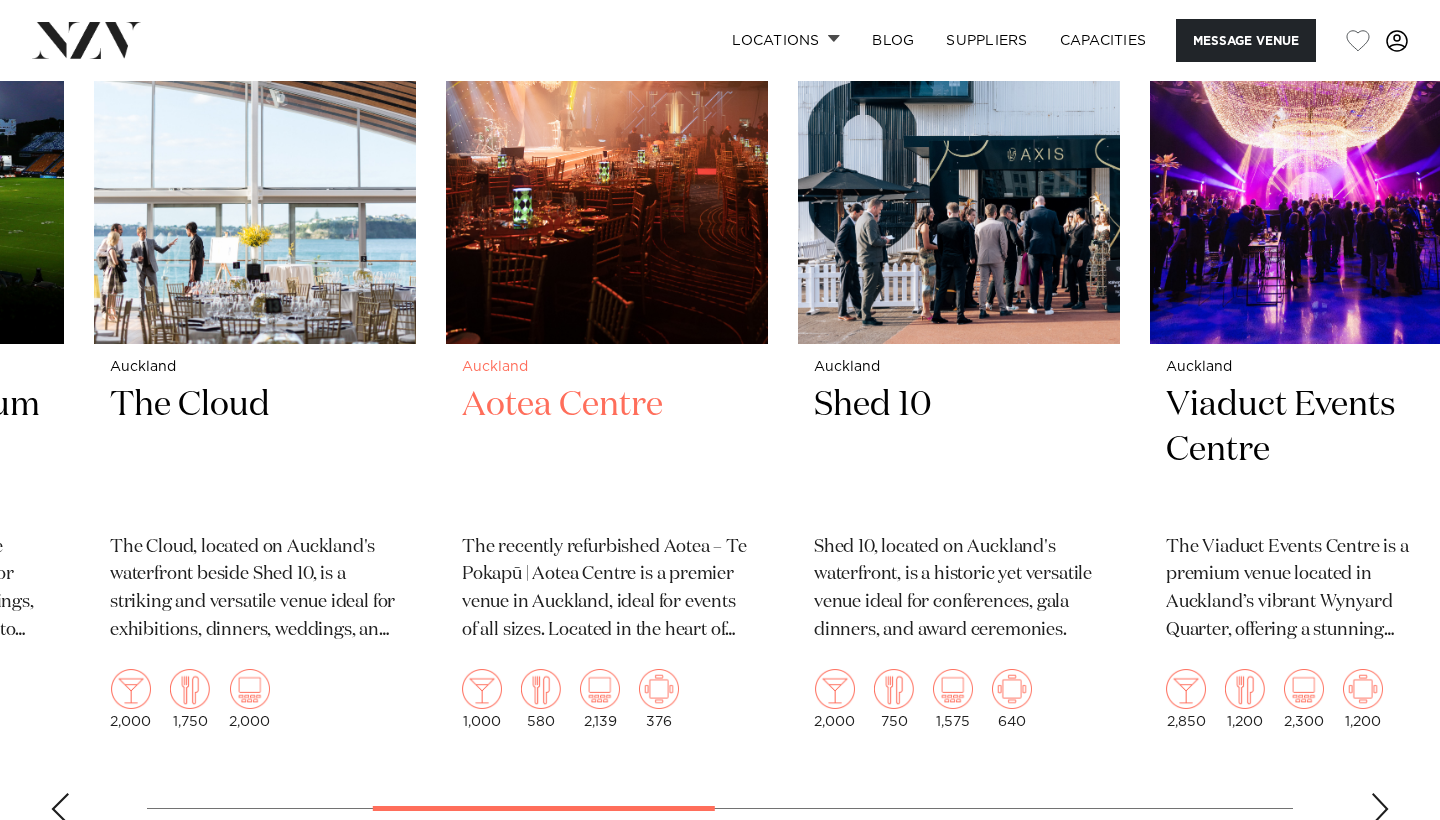 click at bounding box center [607, 128] 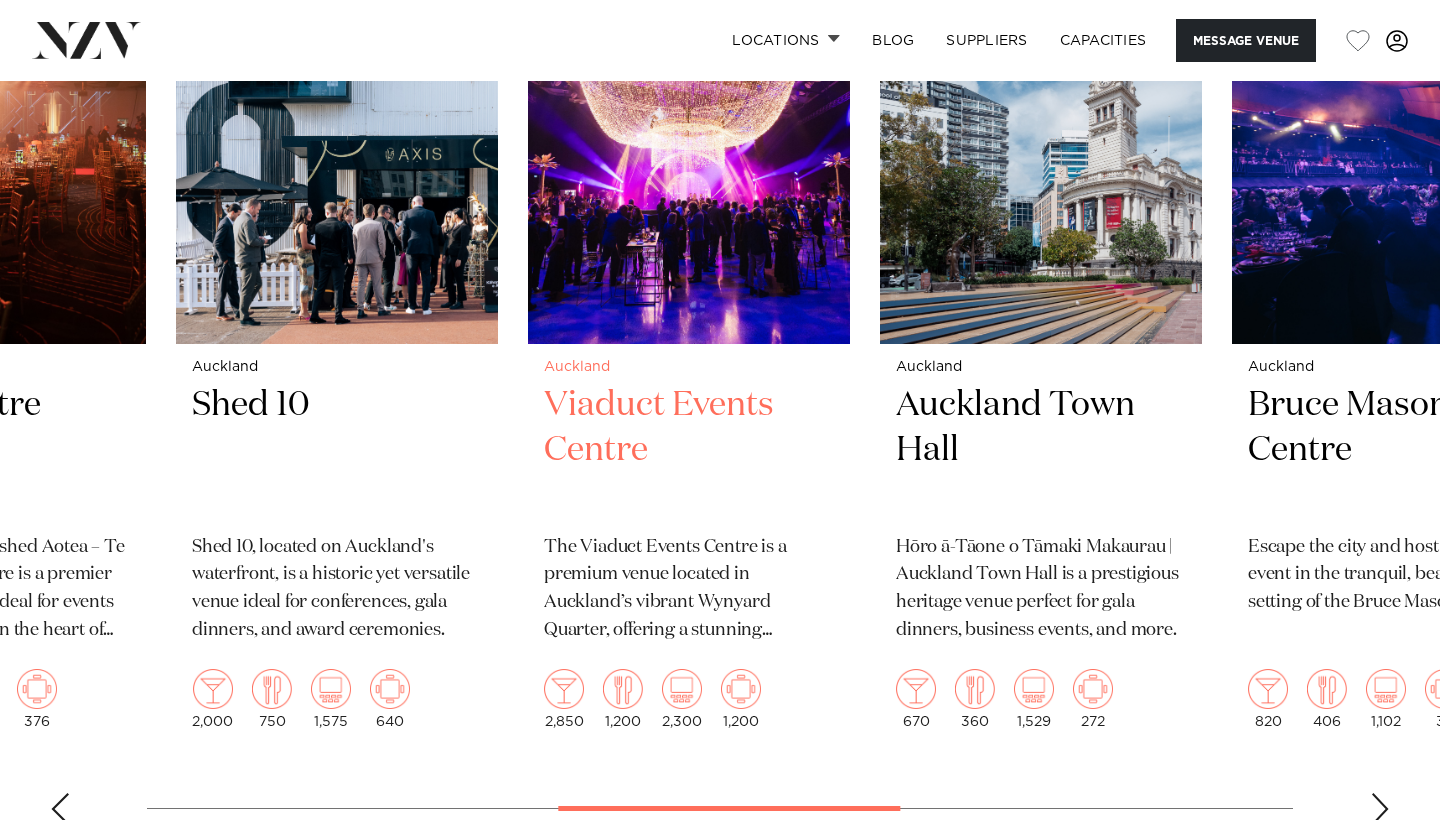 click on "[CITY]
Viaduct Events Centre
The Viaduct Events Centre is a premium venue located in [CITY]’s vibrant Wynyard Quarter, offering a stunning waterfront location and modern design.
2,850
1,200
2,300
1,200" at bounding box center [689, 328] 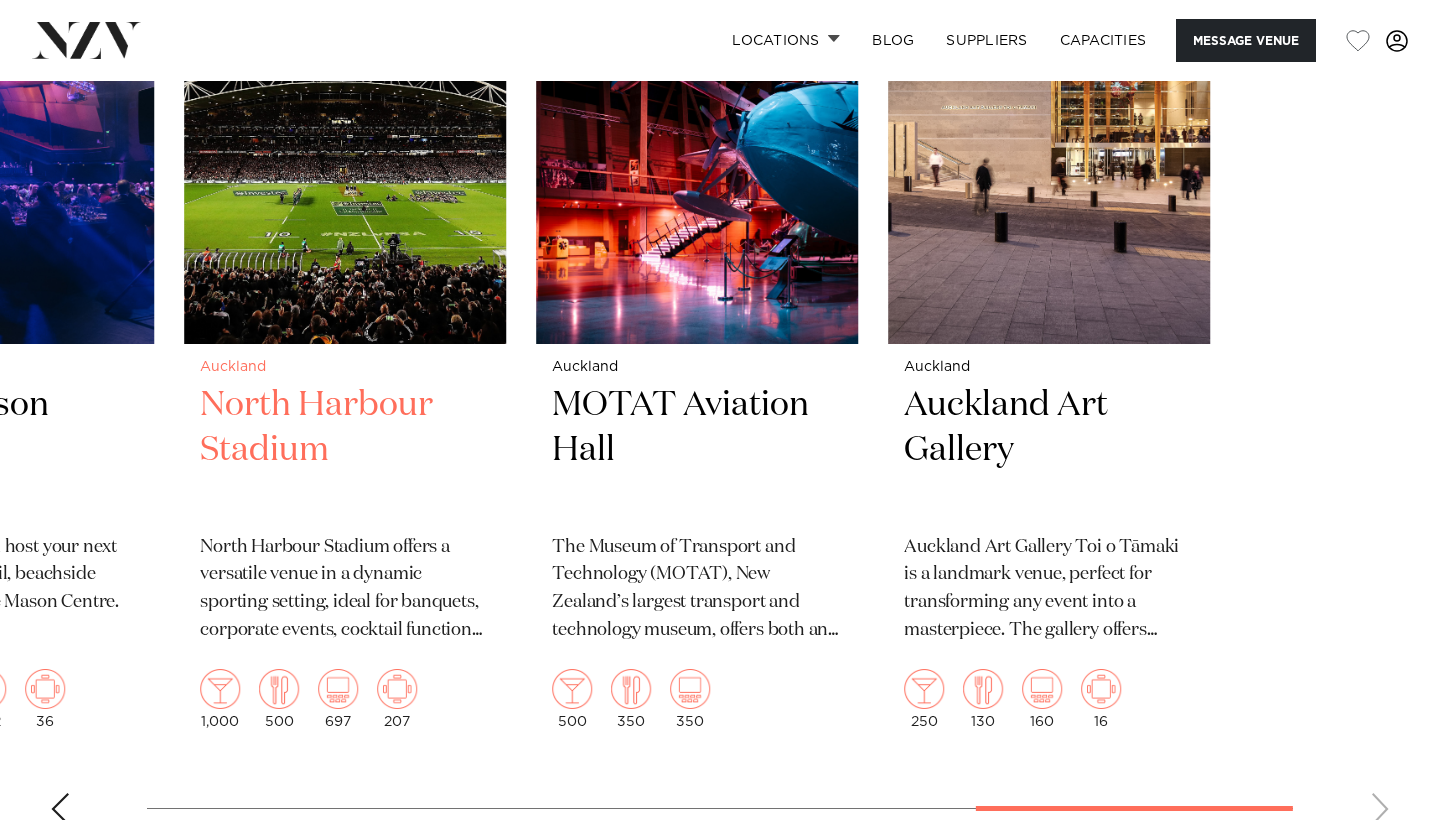 click on "[CITY]
[CITY] Zoo
[CITY] Zoo offers unforgettable event spaces with a focus on sustainability and a stunning wildlife backdrop, perfect for creating unique experiences.
500
350
350
130
[CITY]
Go Media Stadium" at bounding box center (720, 376) 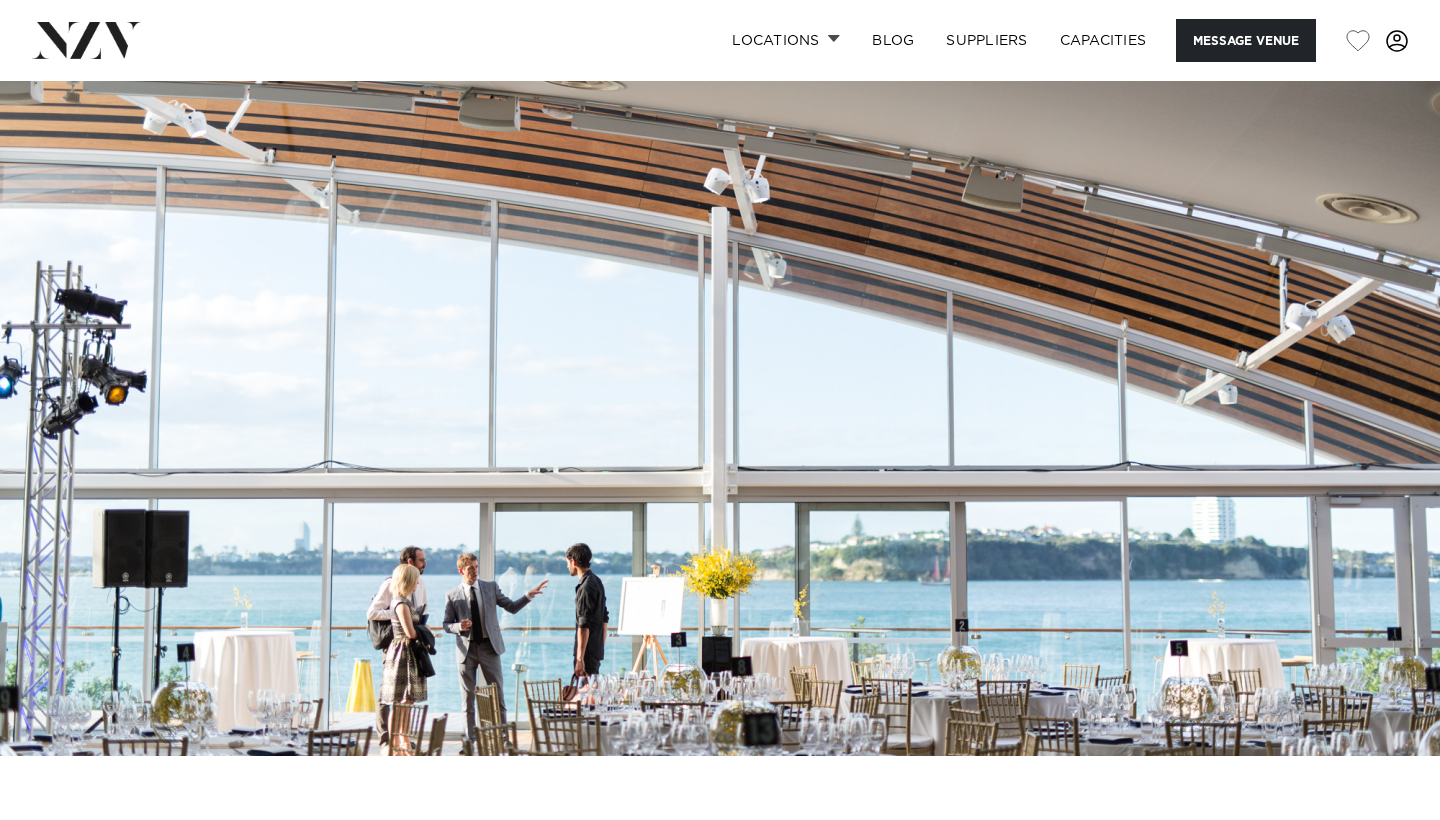 scroll, scrollTop: 0, scrollLeft: 0, axis: both 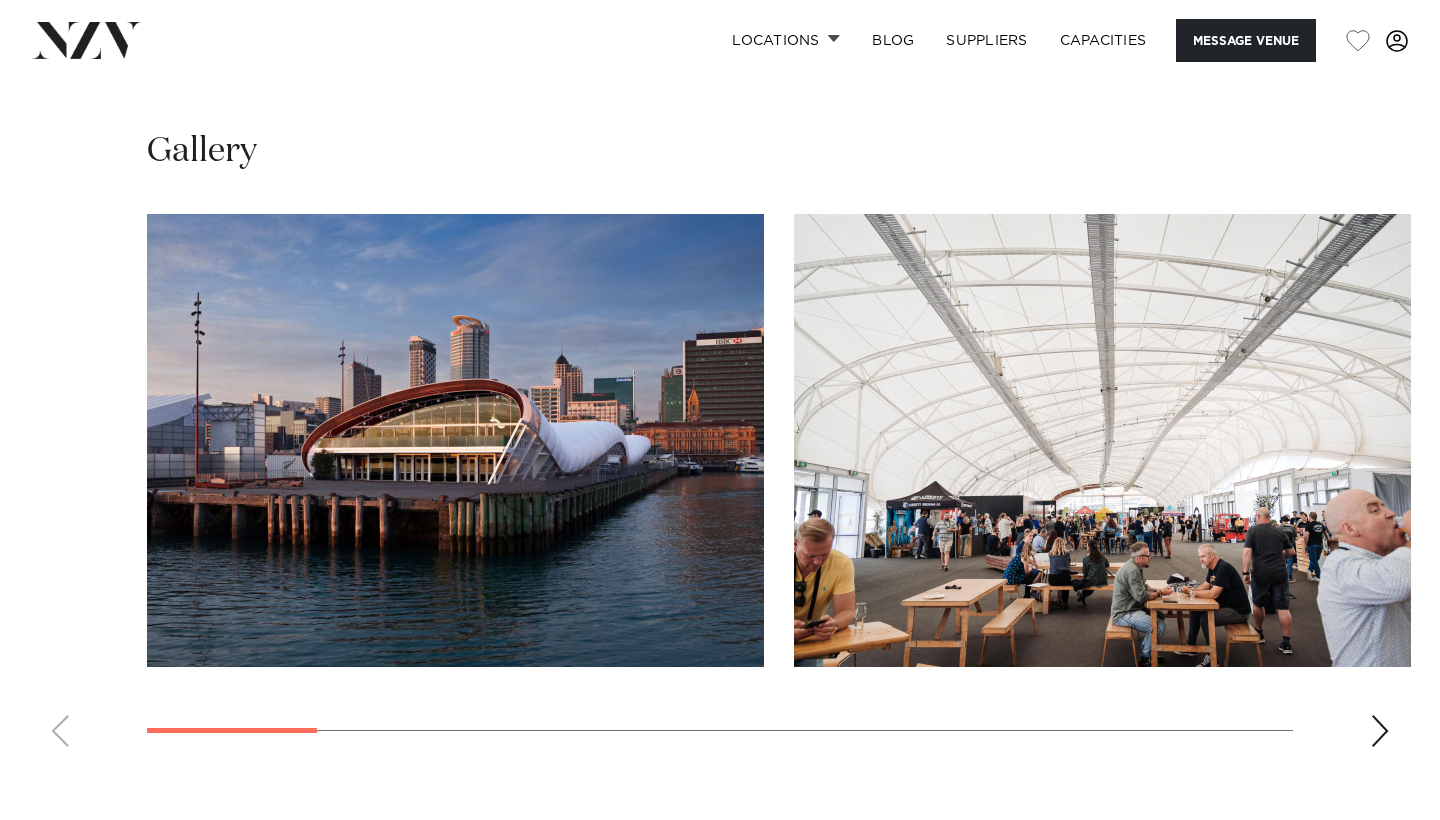 click at bounding box center [1380, 731] 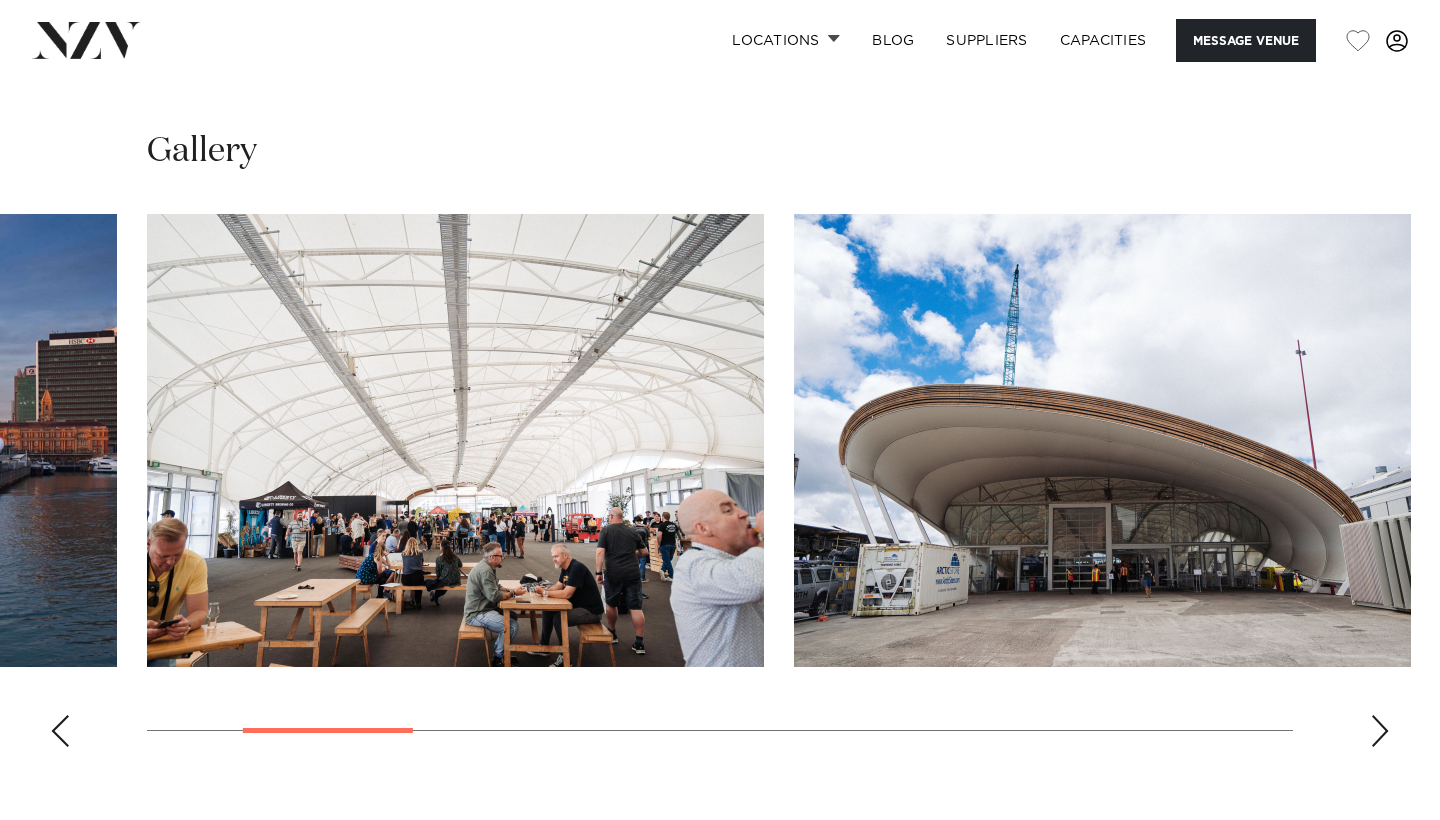 click at bounding box center (1380, 731) 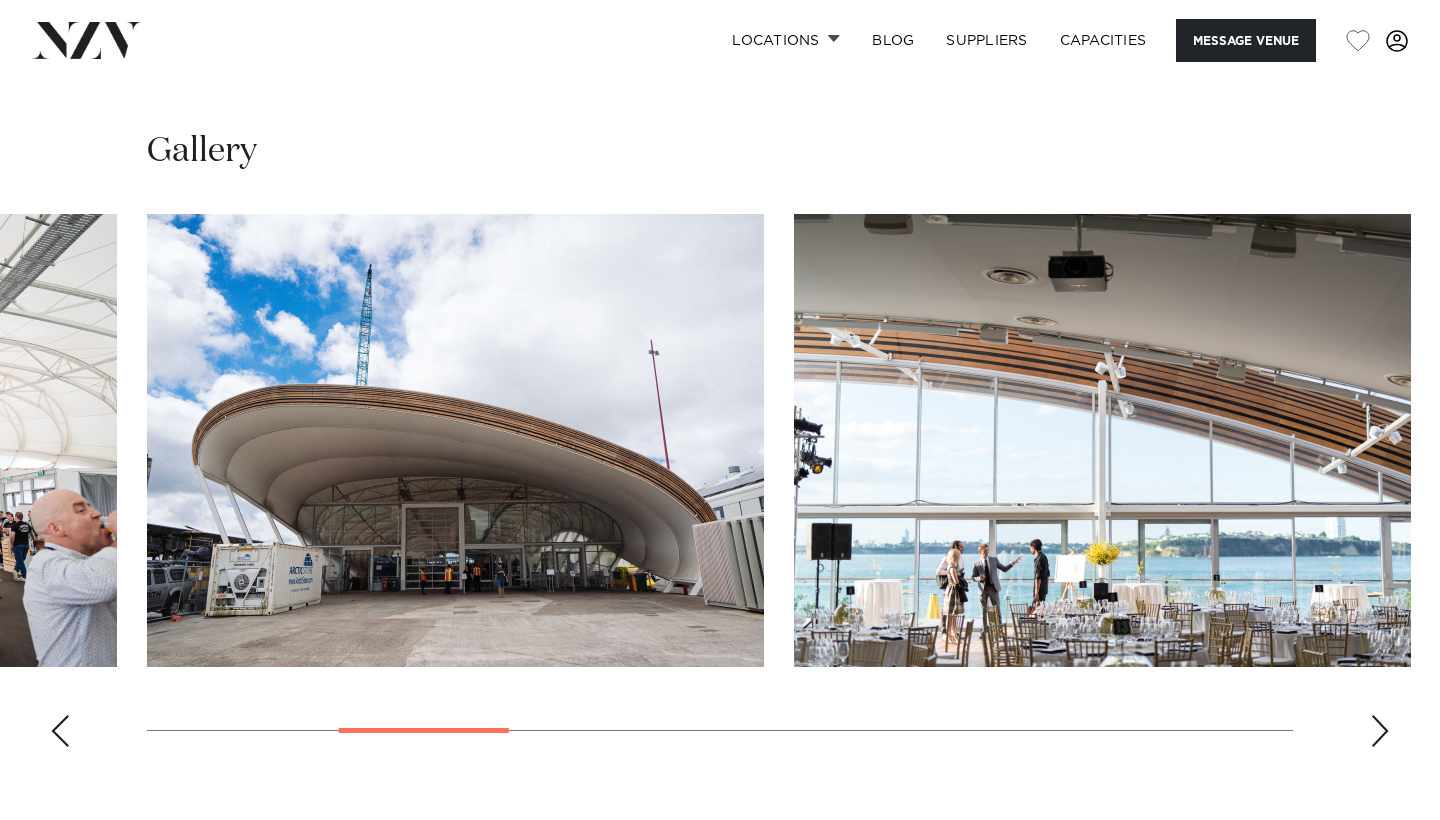click at bounding box center [1380, 731] 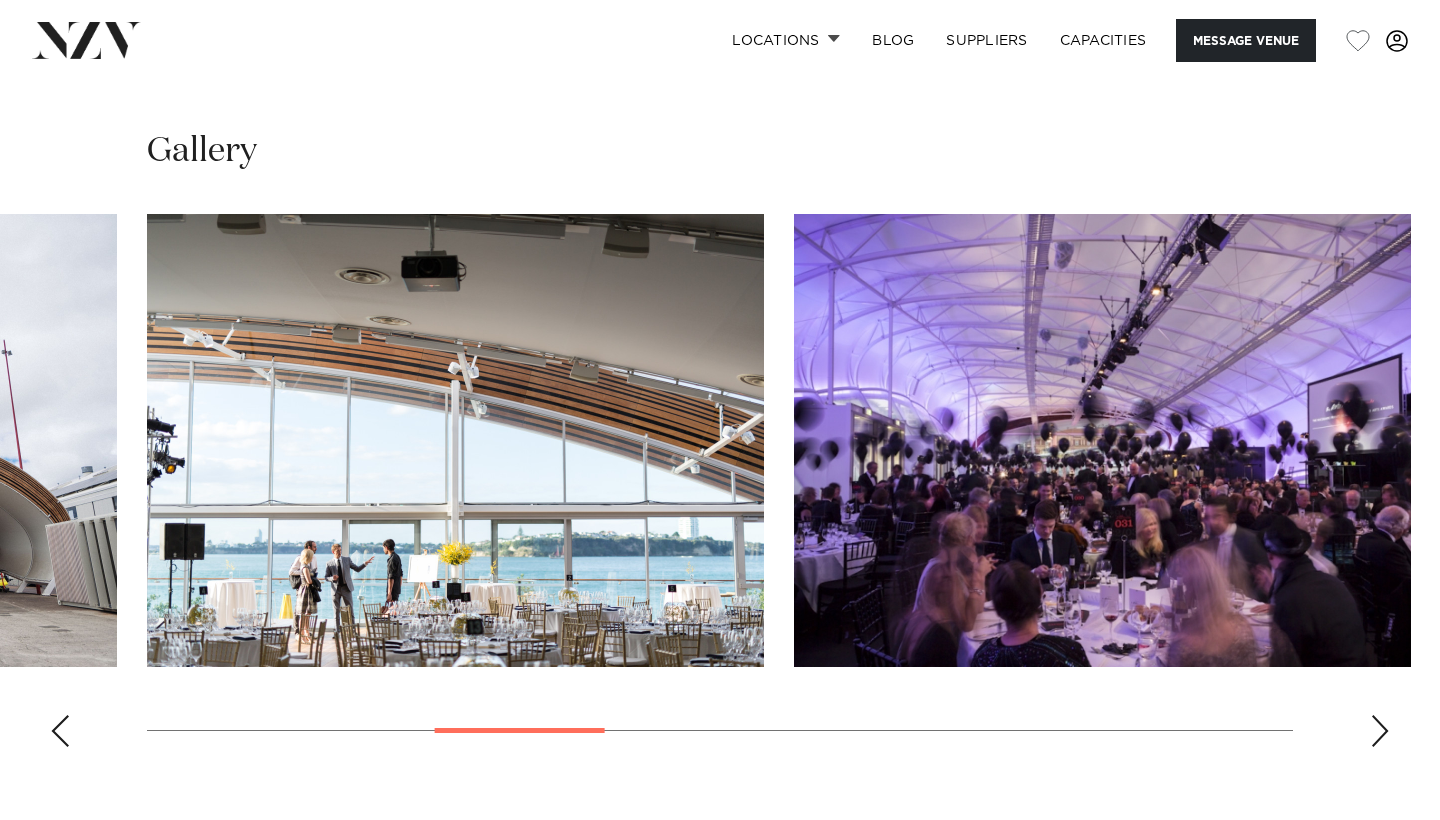 click at bounding box center [1380, 731] 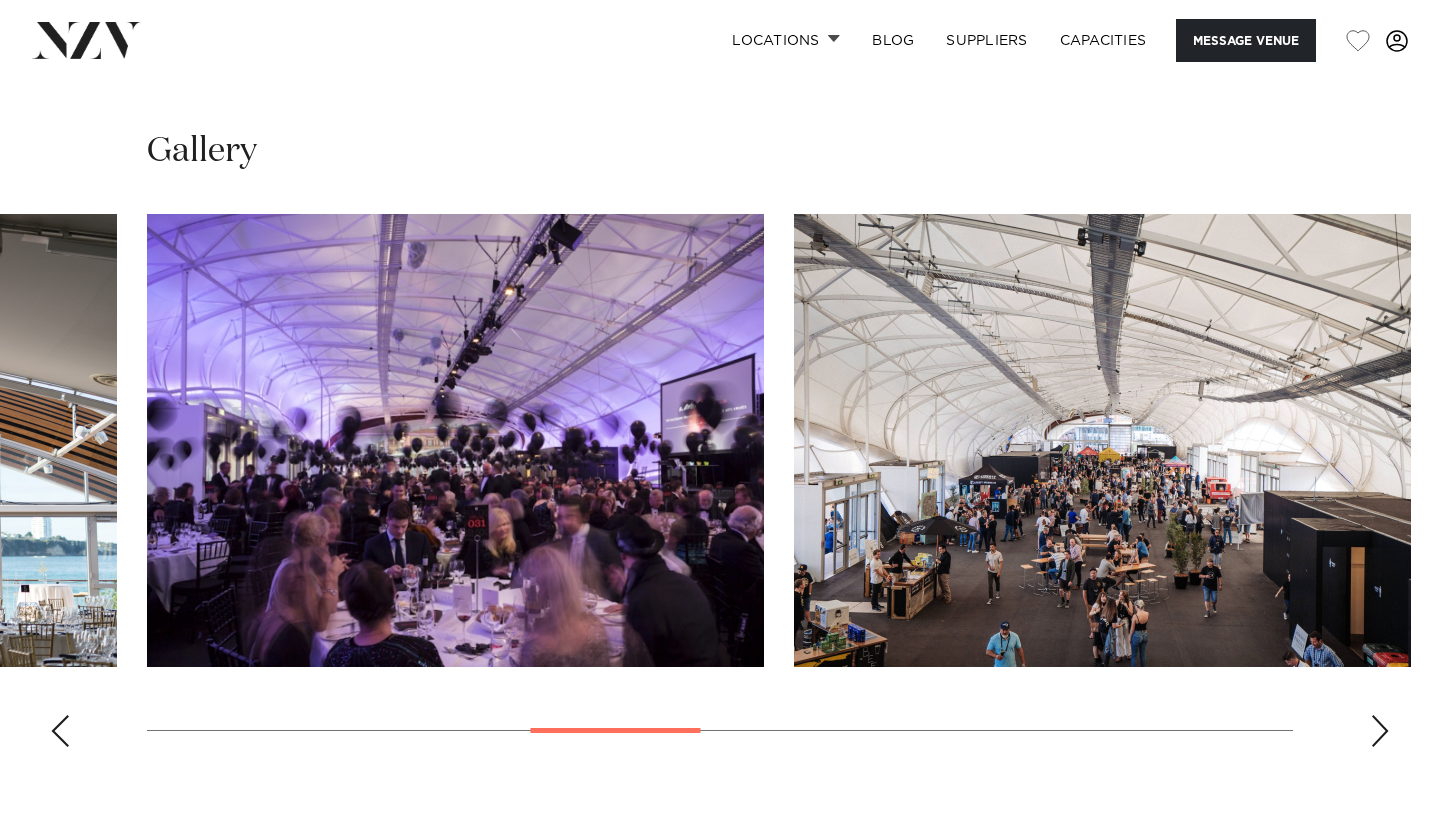 click at bounding box center (1380, 731) 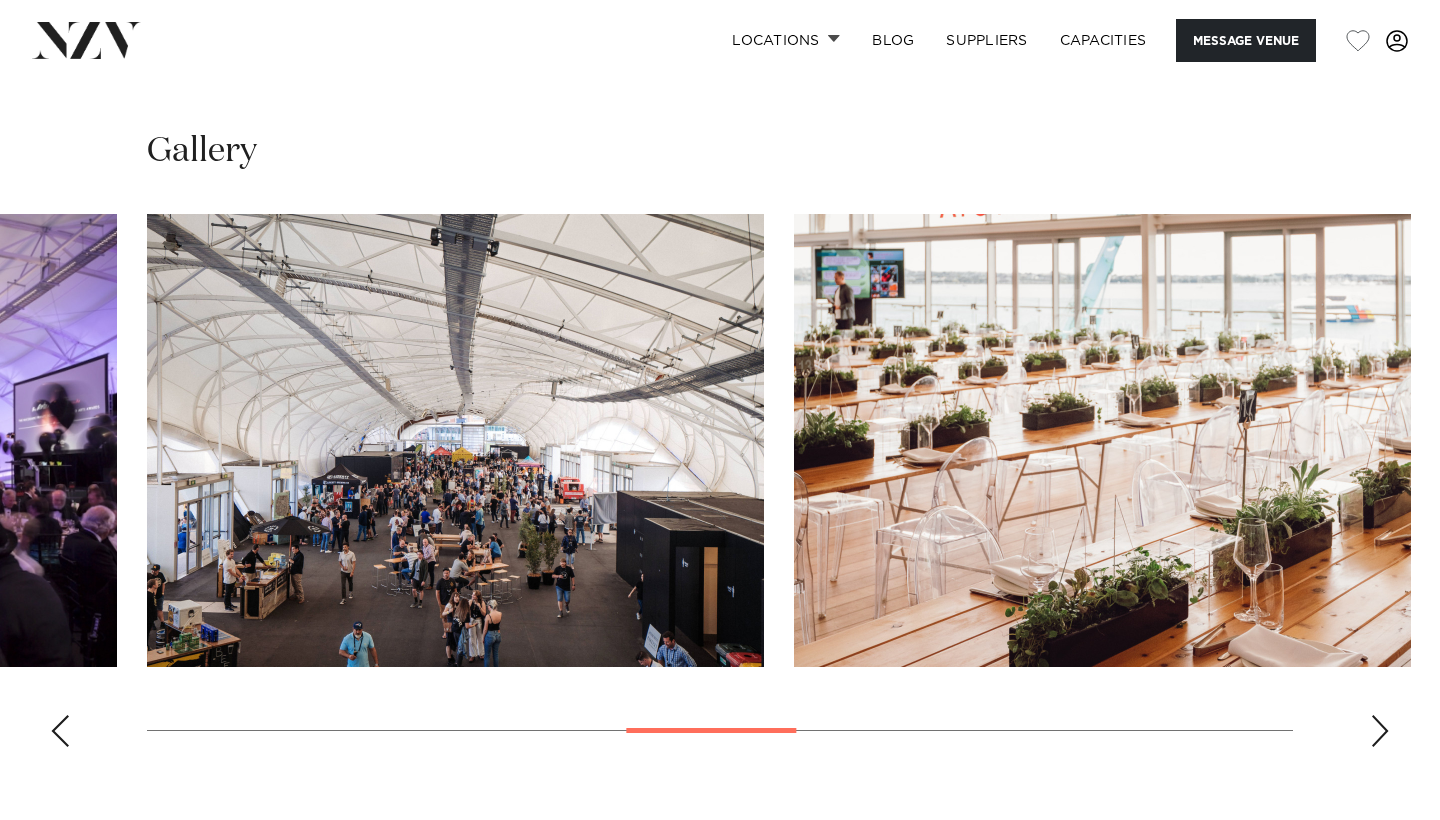 click at bounding box center (1380, 731) 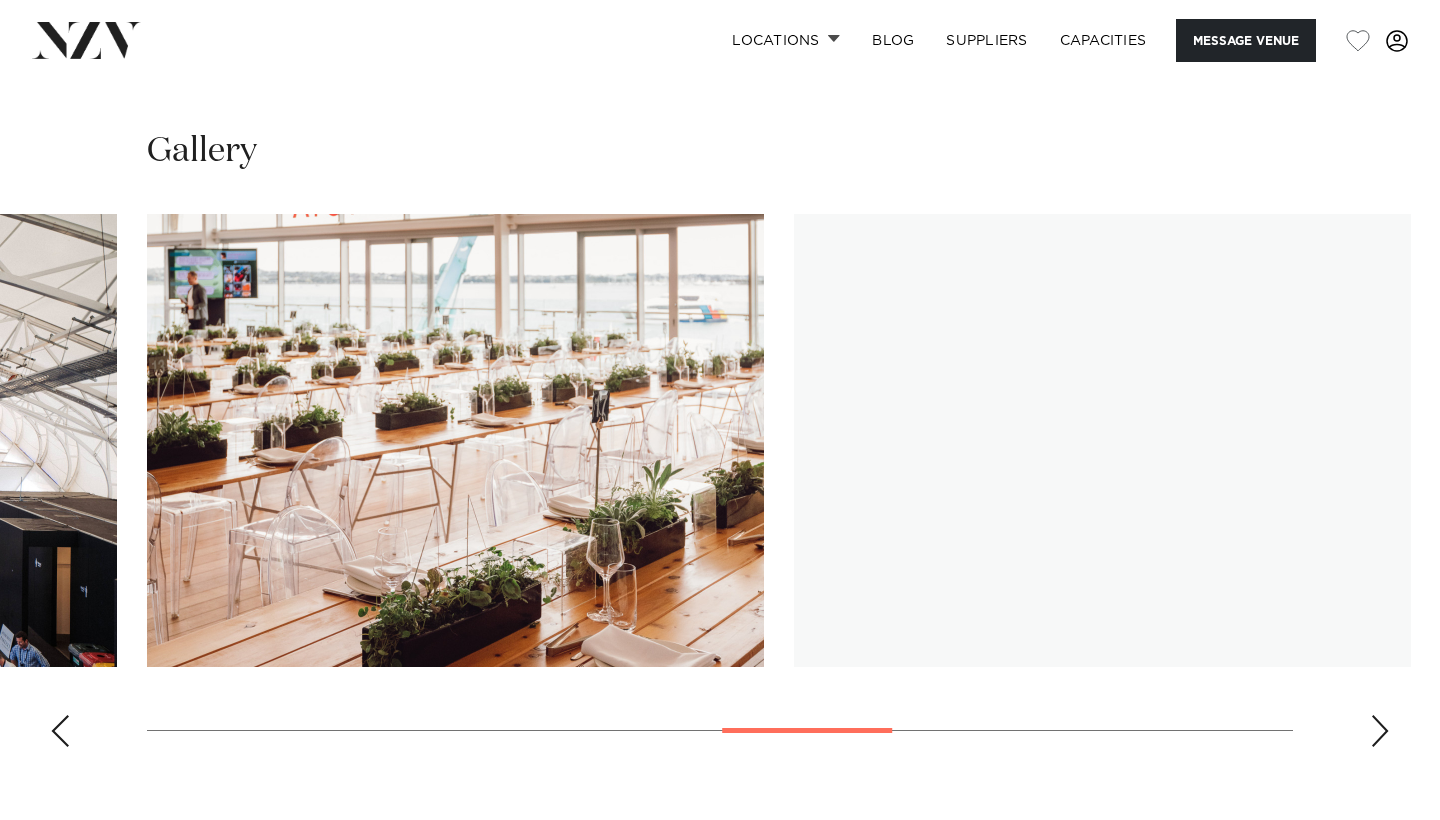 click at bounding box center (1380, 731) 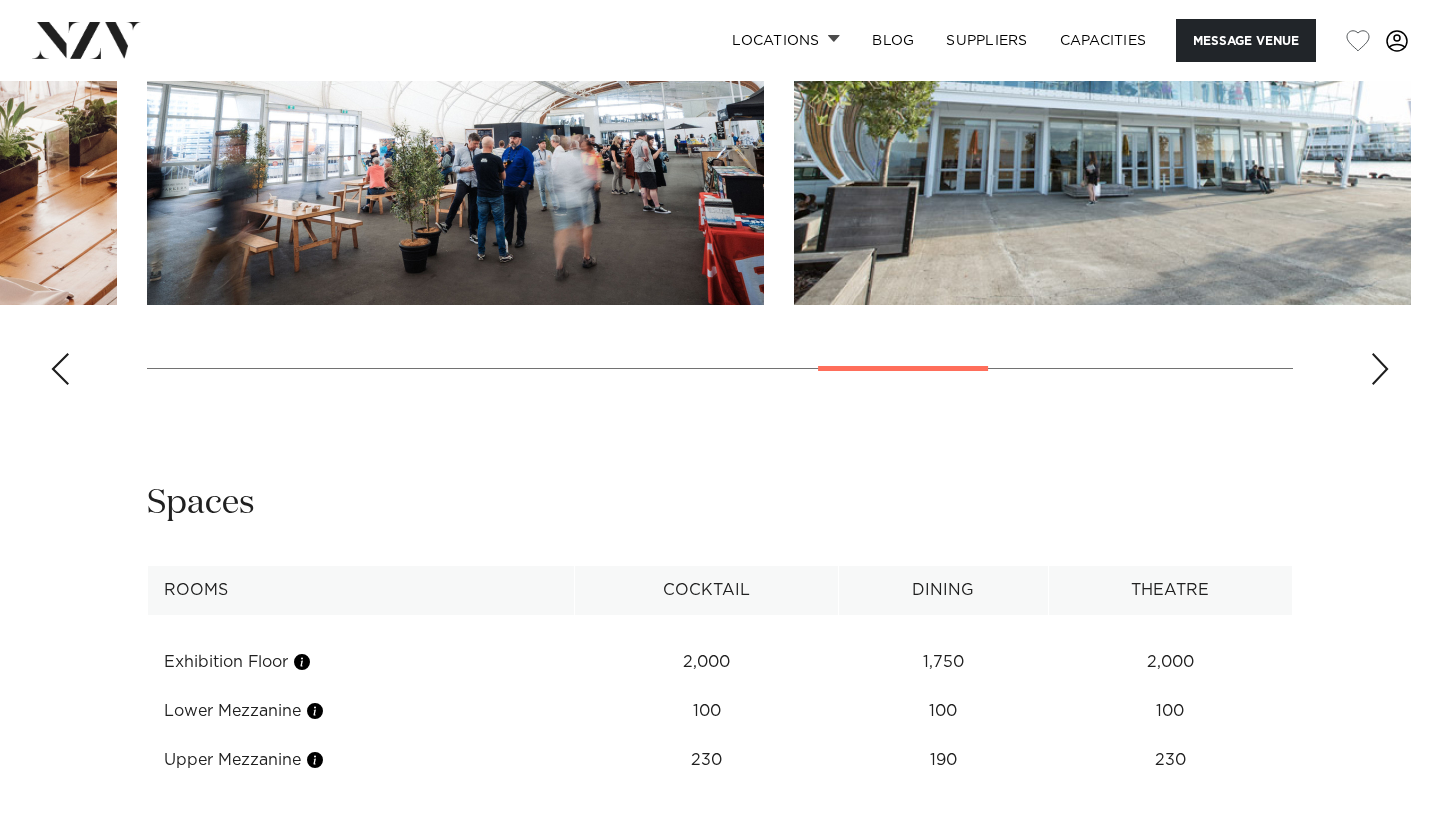 scroll, scrollTop: 2461, scrollLeft: 0, axis: vertical 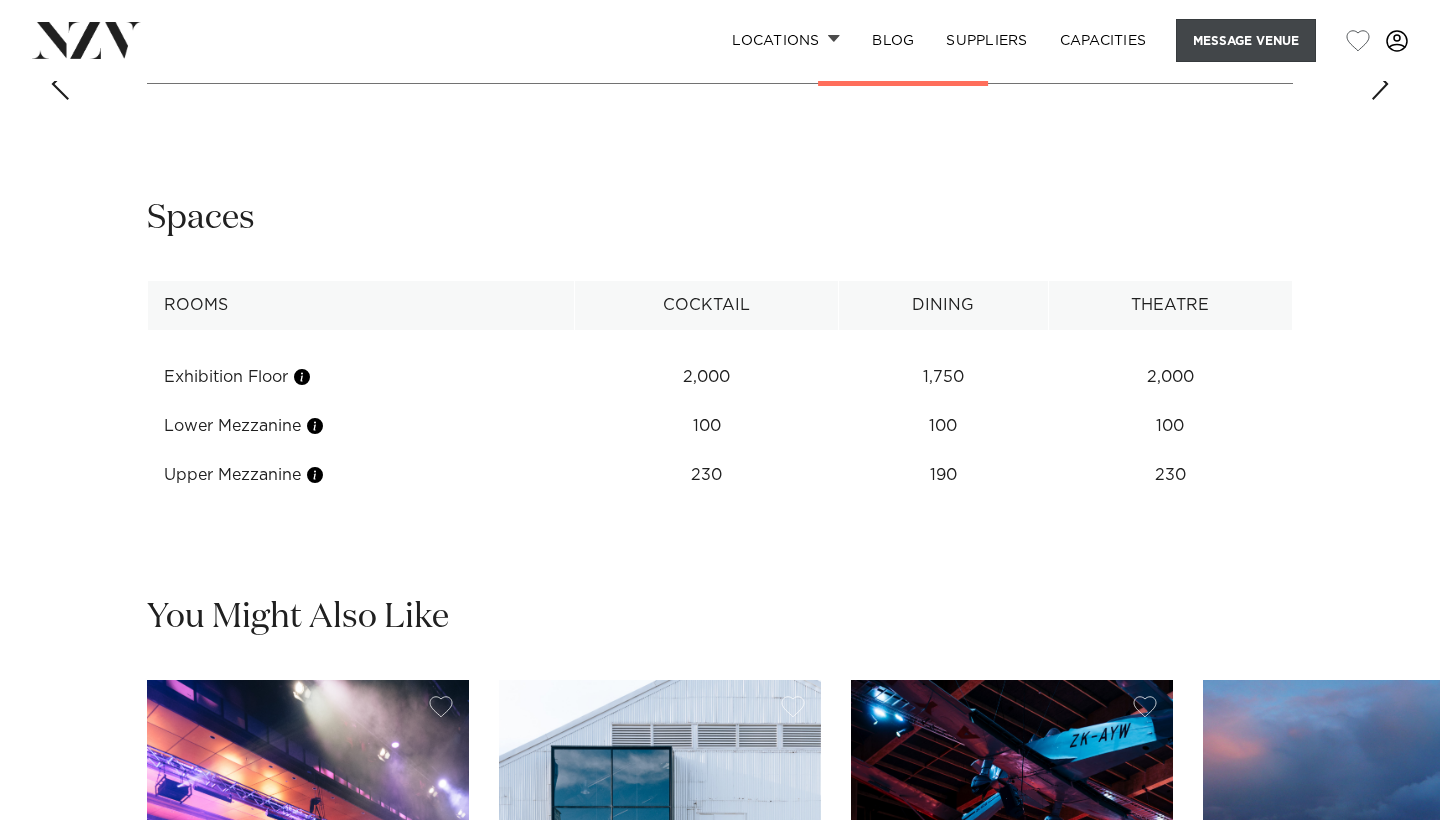 click on "Message Venue" at bounding box center [1246, 40] 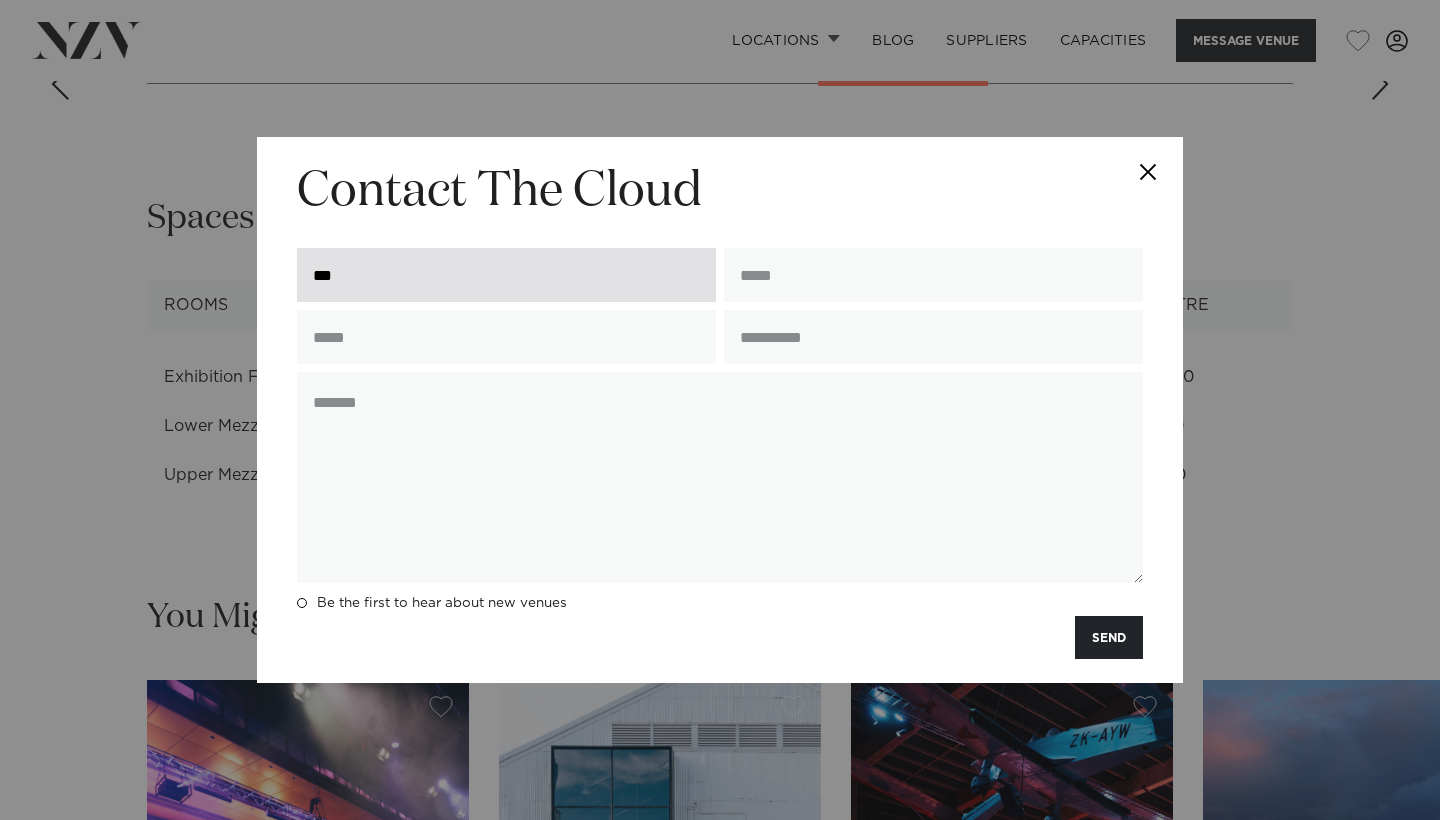 type on "***" 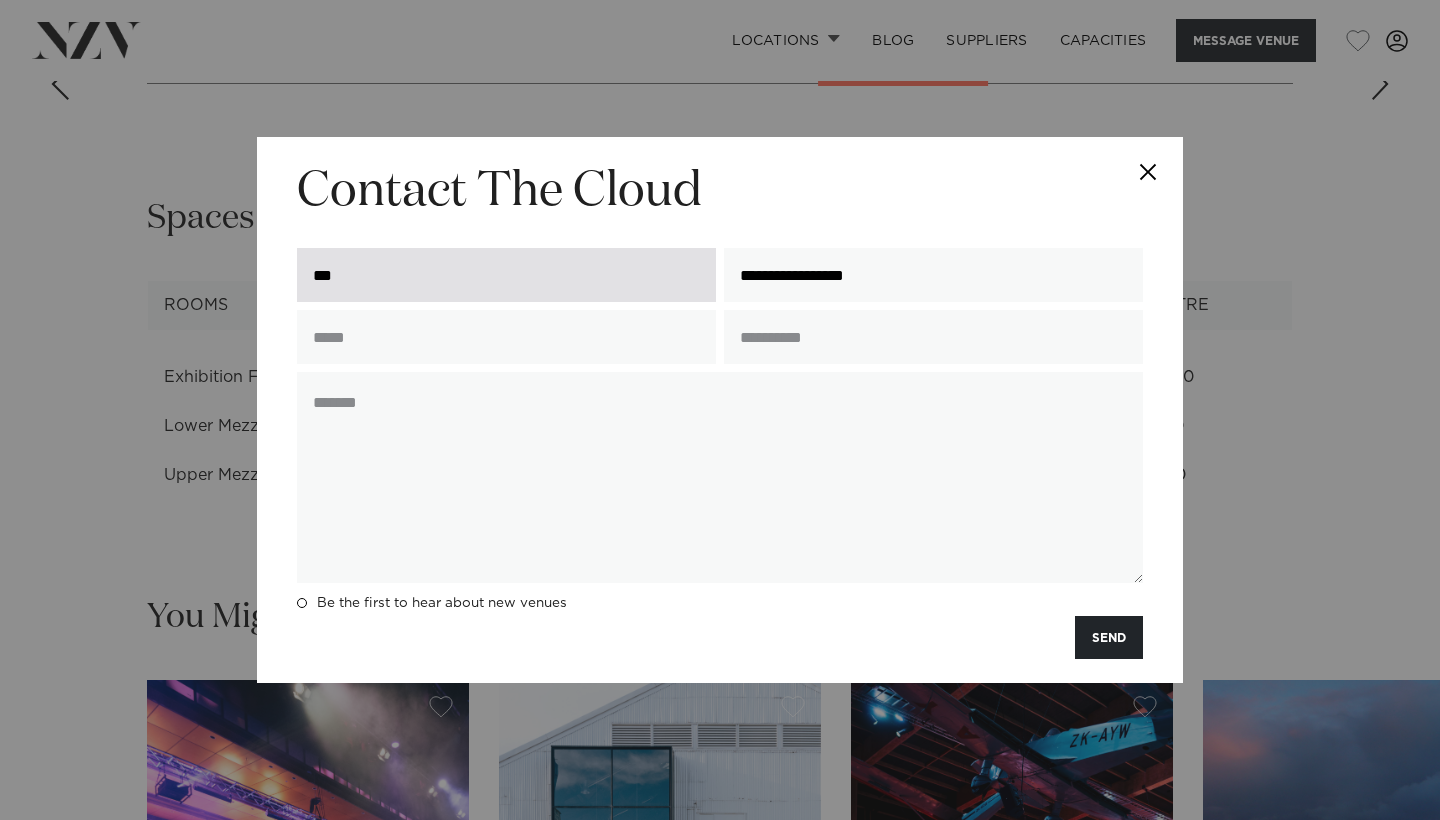 type on "**********" 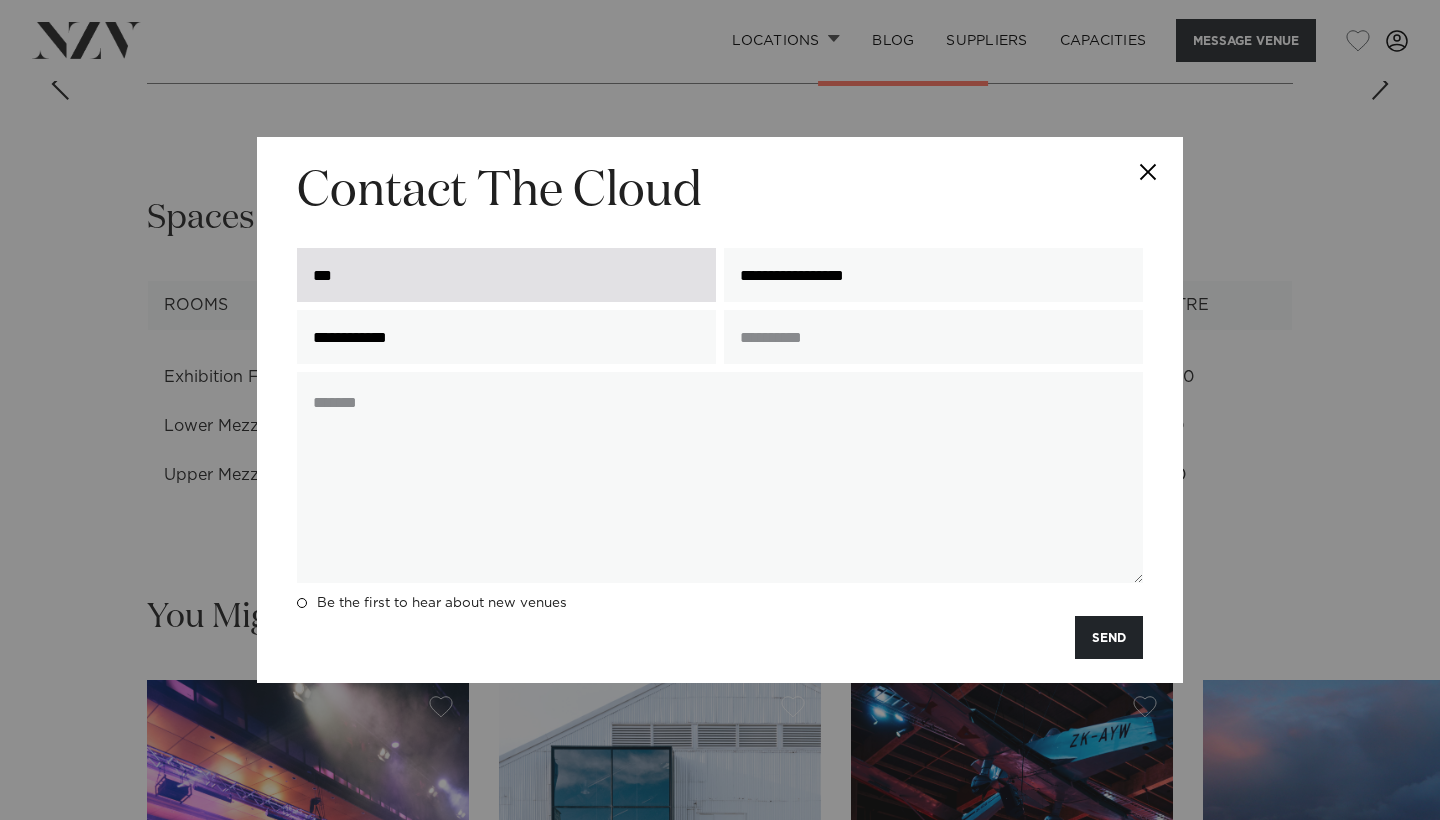 type on "**********" 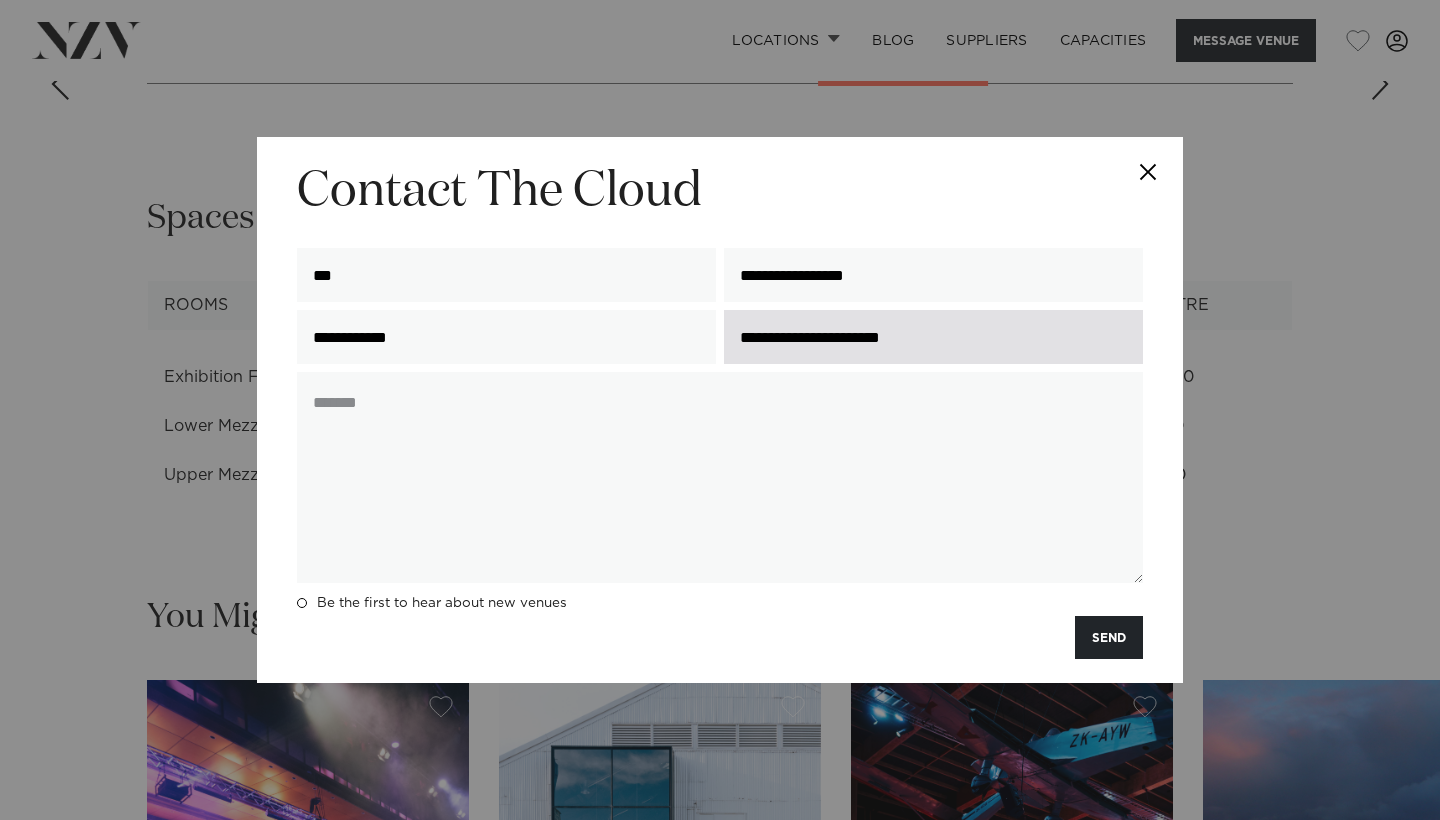 click on "**********" at bounding box center (933, 337) 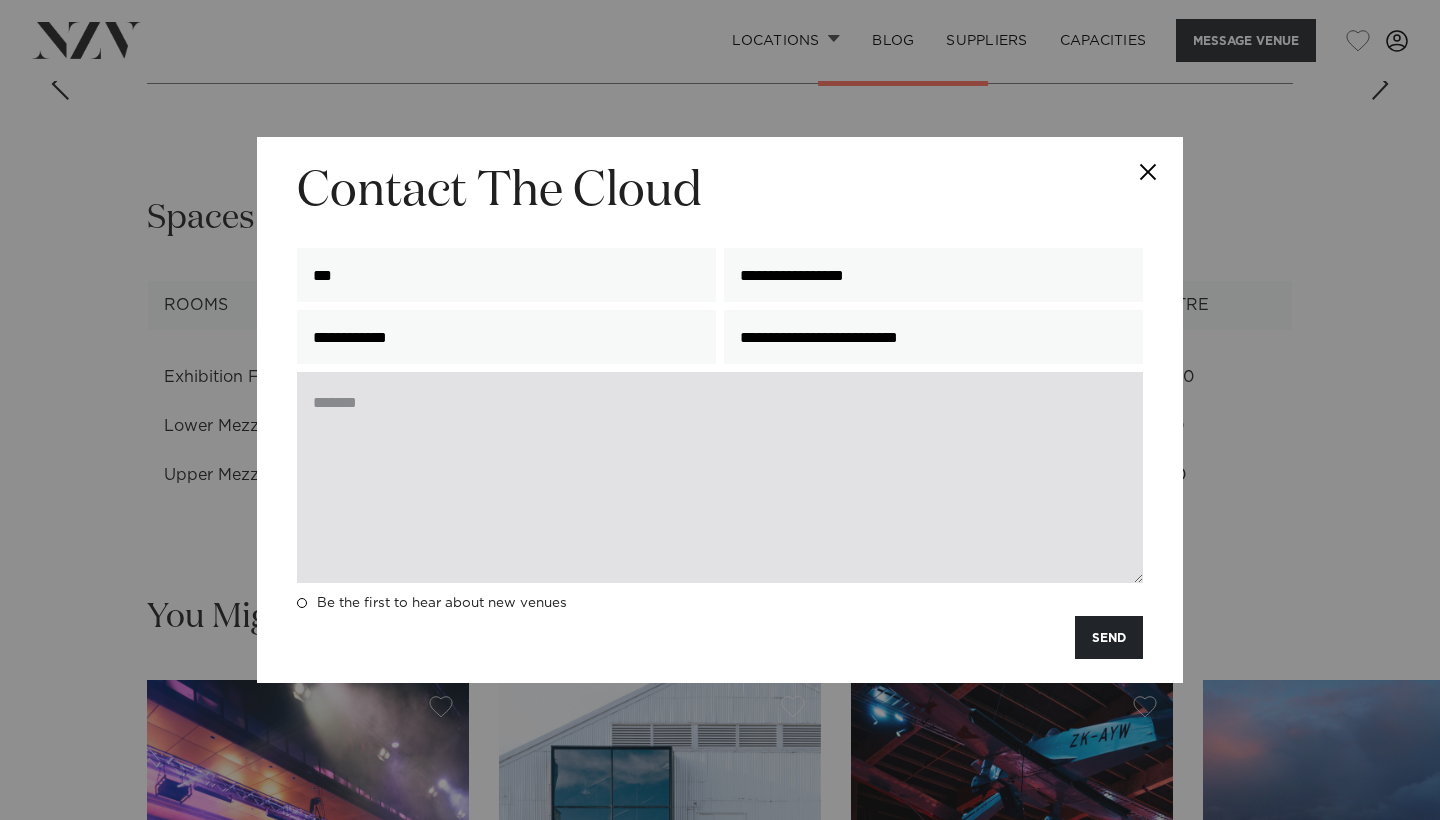 type on "**********" 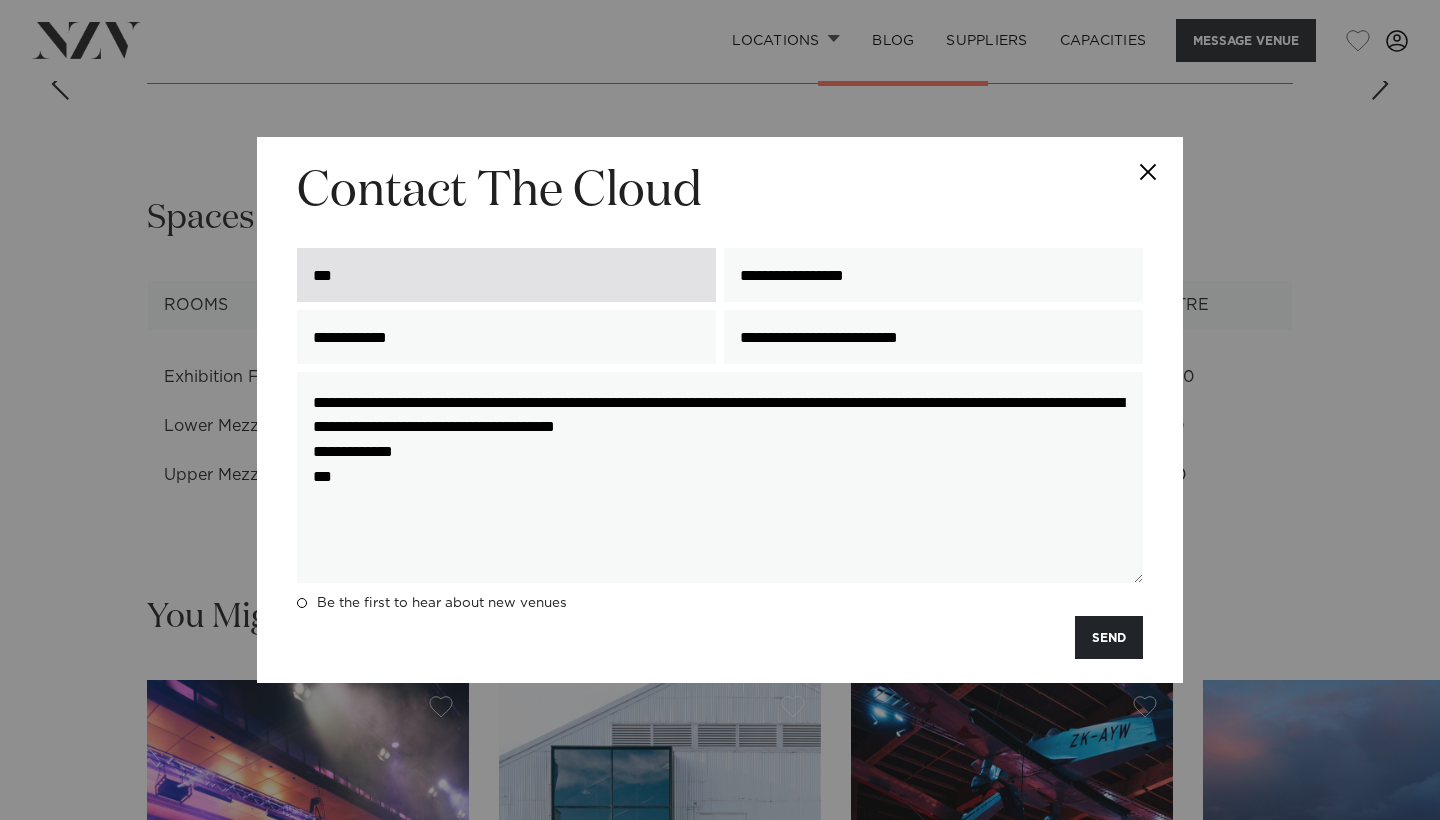 type on "**********" 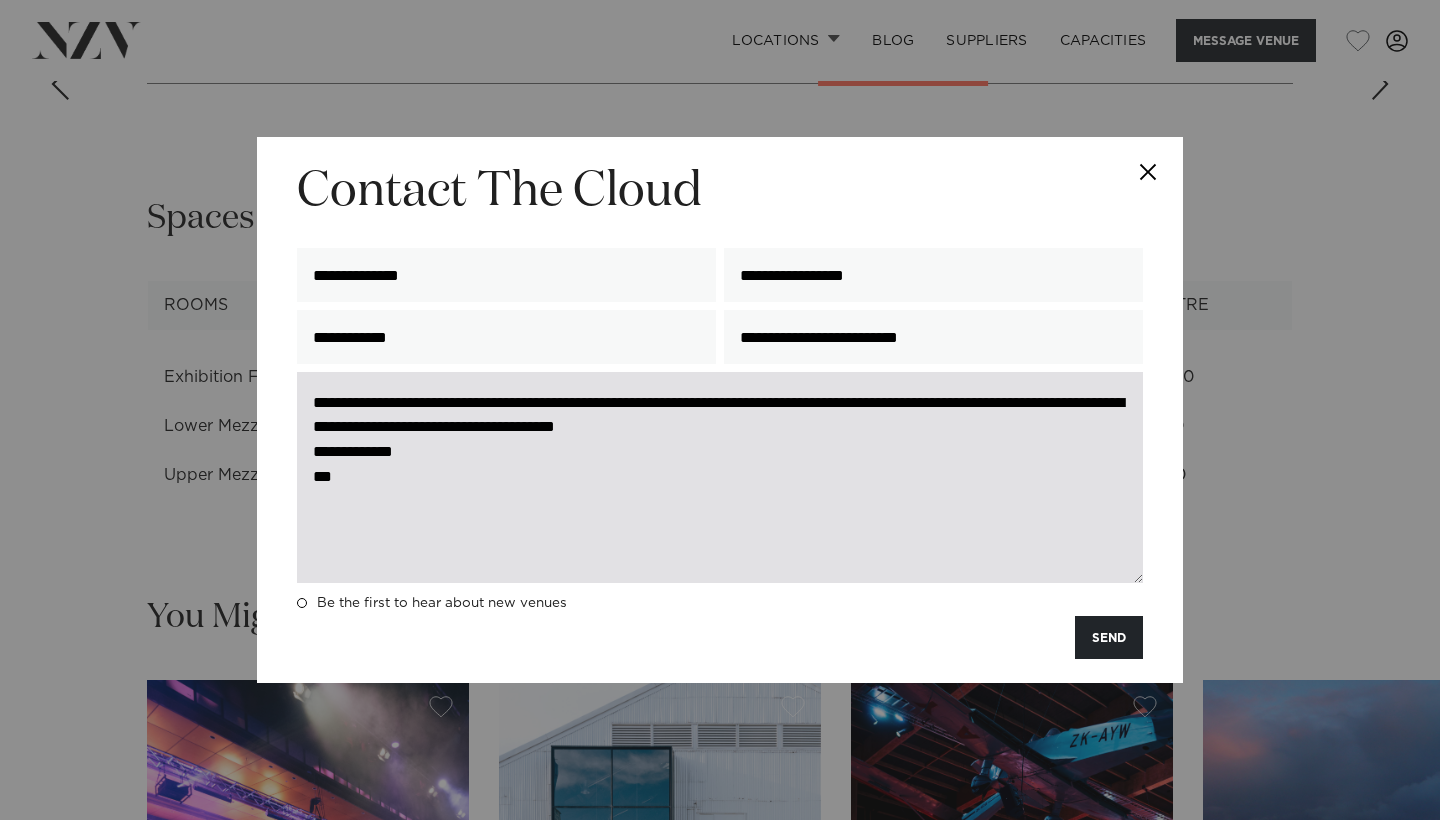 type on "**********" 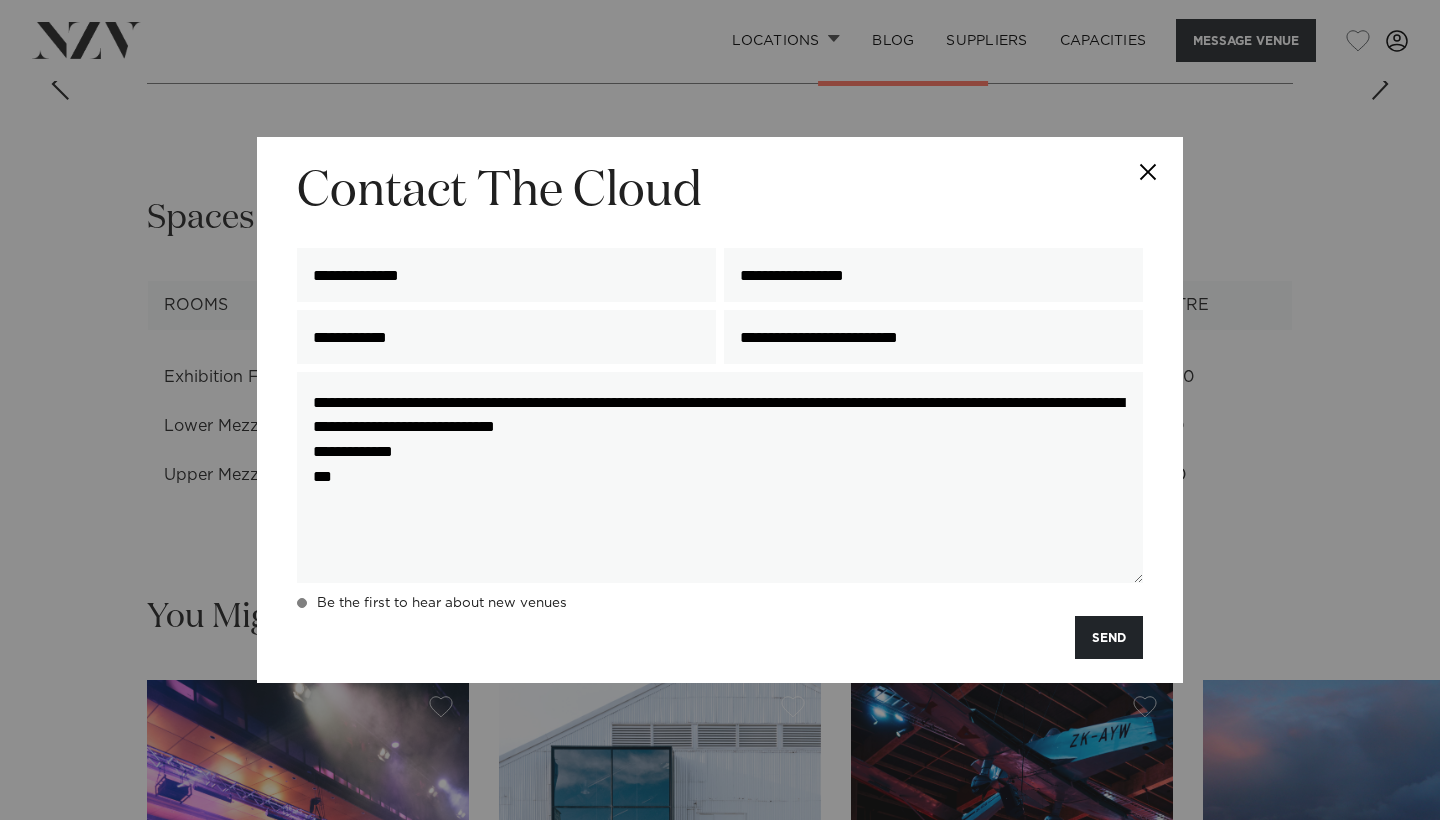 type on "**********" 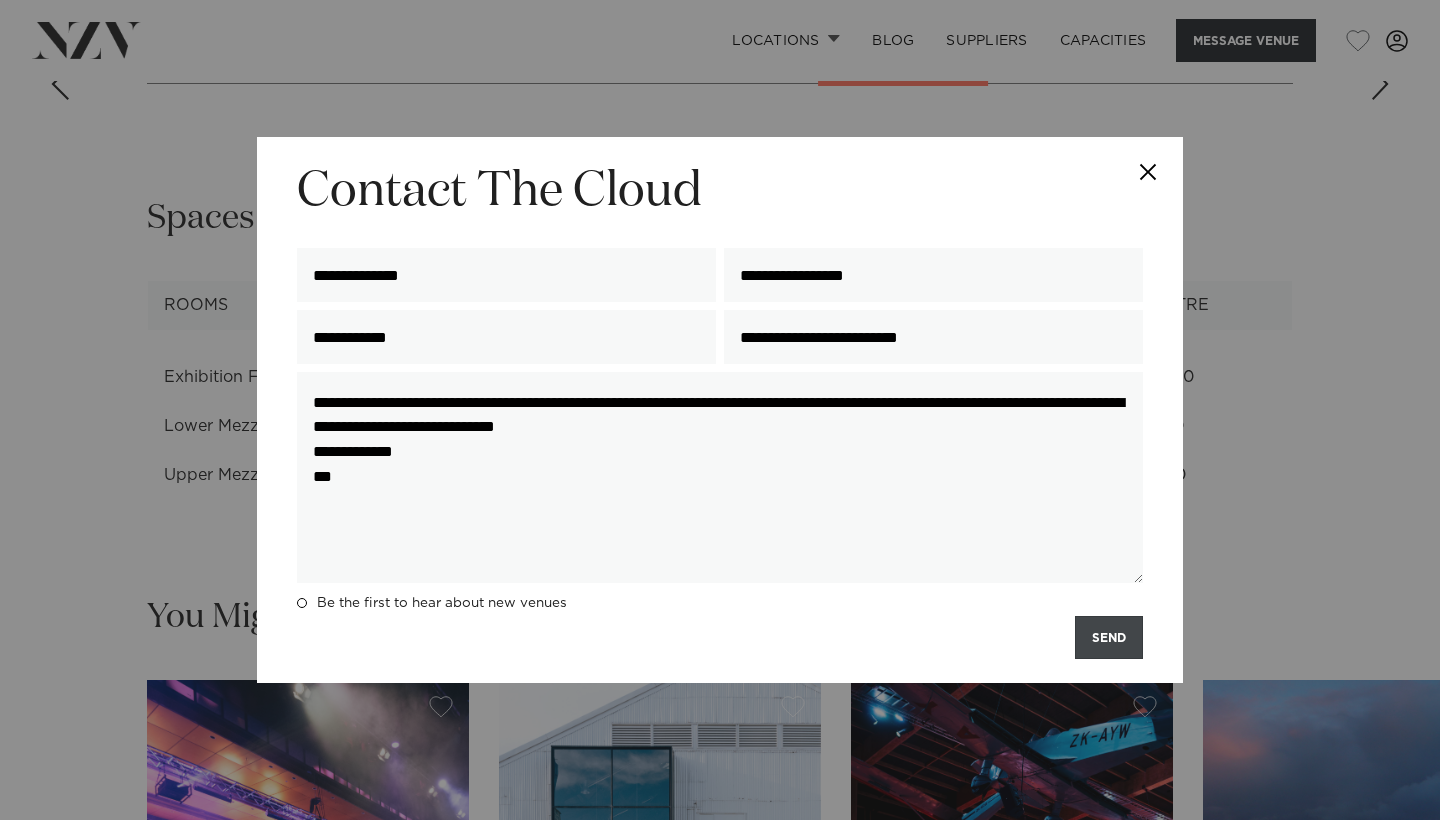click on "SEND" at bounding box center (1109, 637) 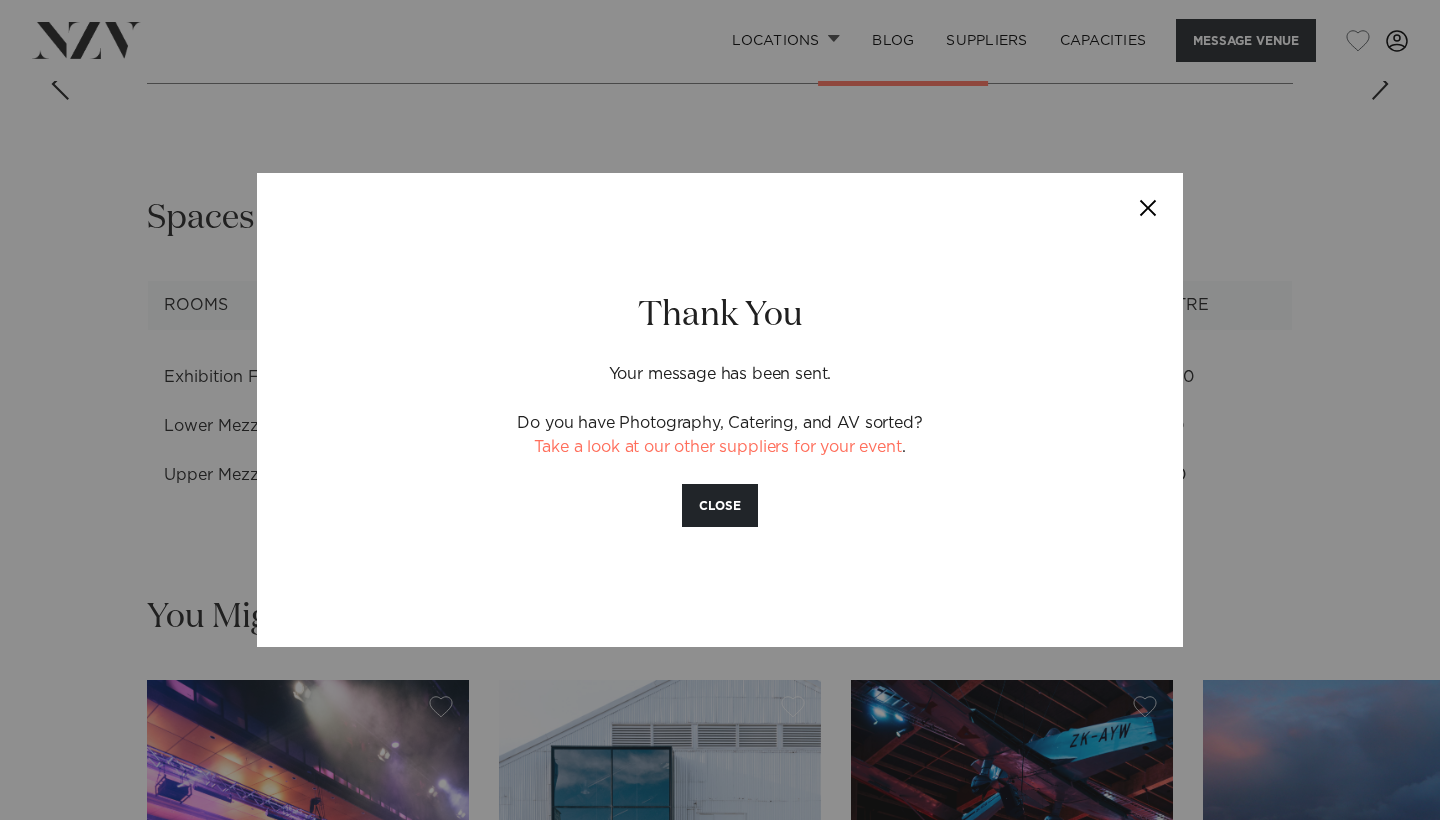 click at bounding box center [1148, 208] 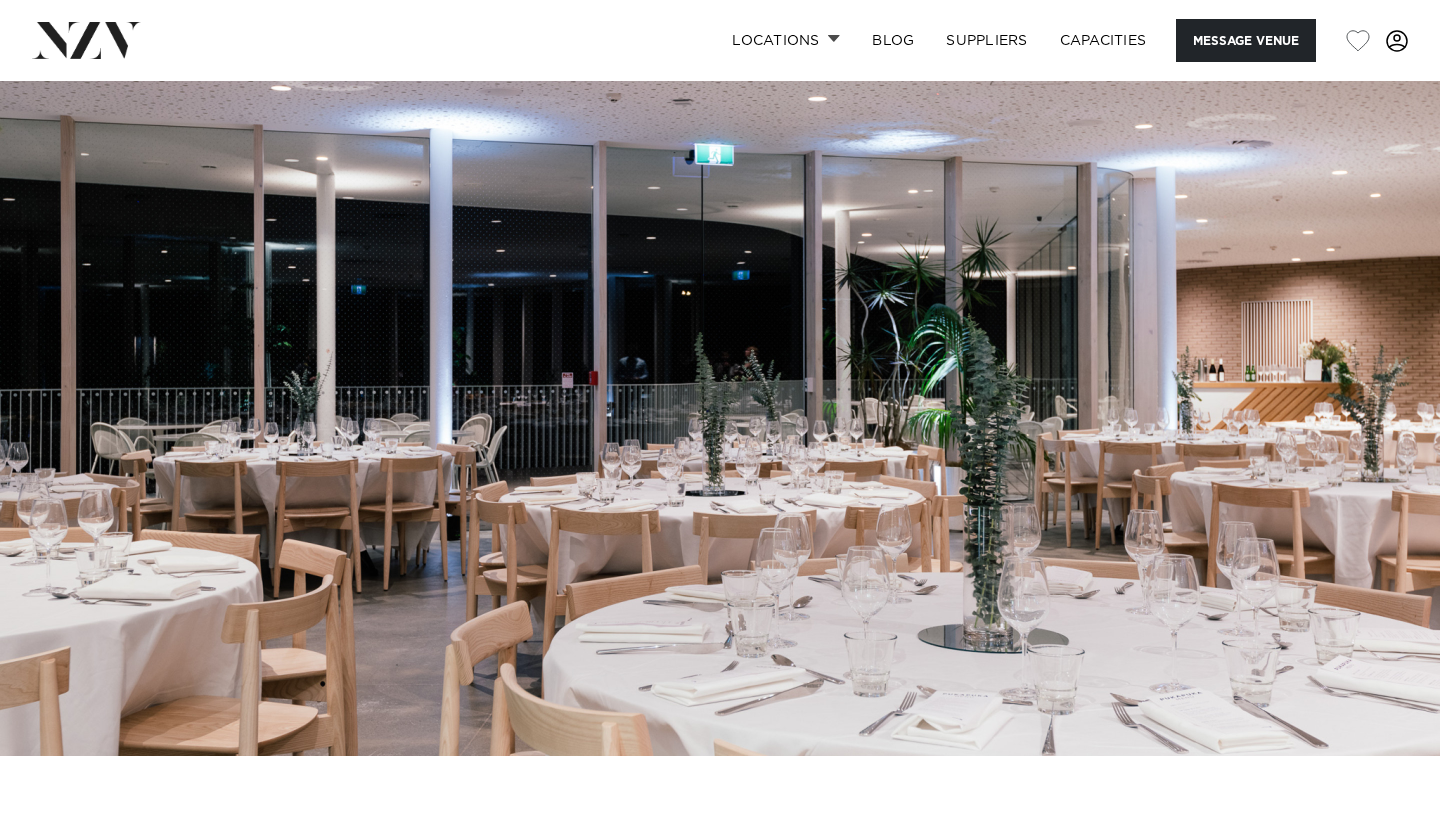 scroll, scrollTop: 0, scrollLeft: 0, axis: both 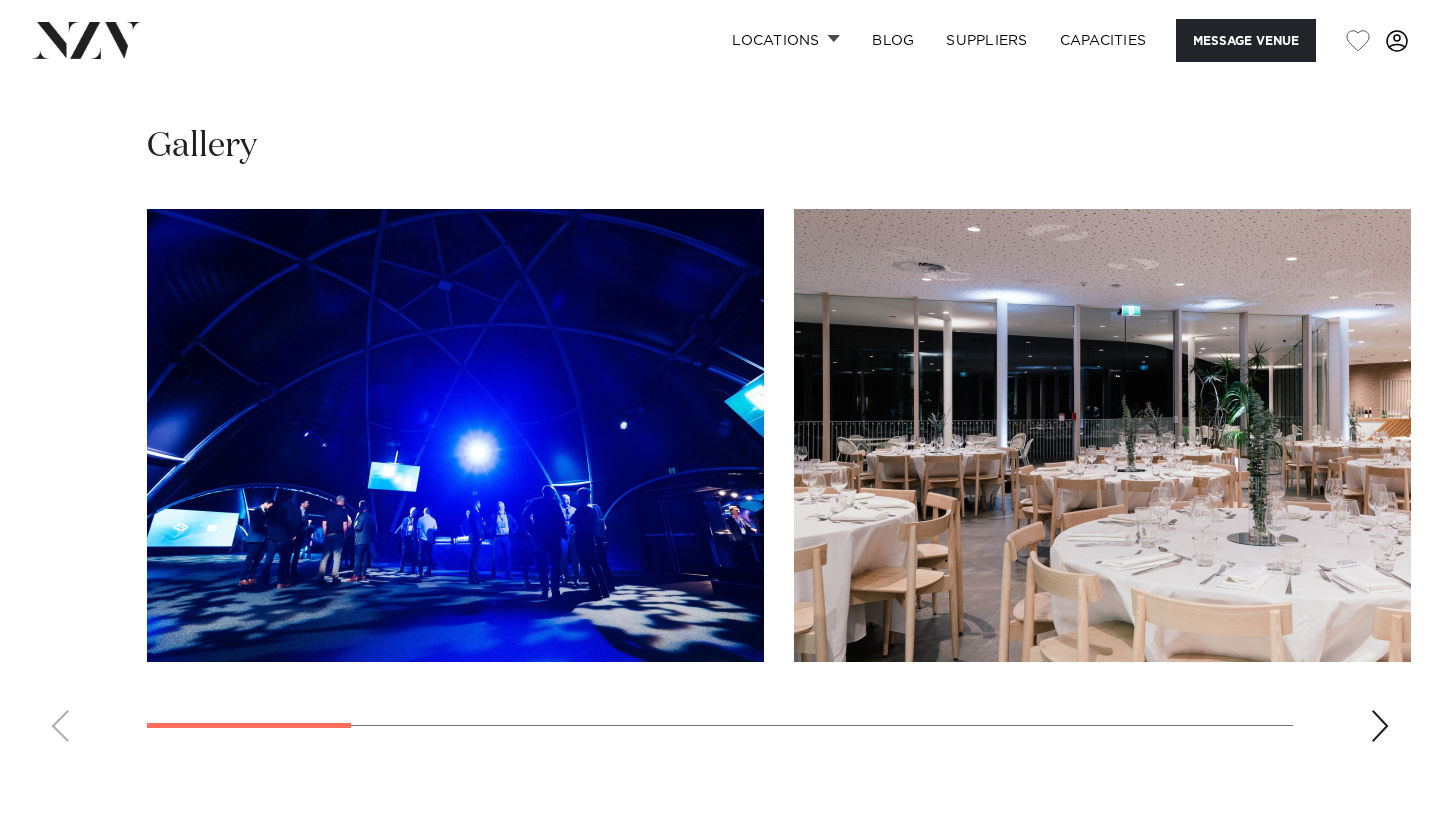 click at bounding box center (1380, 726) 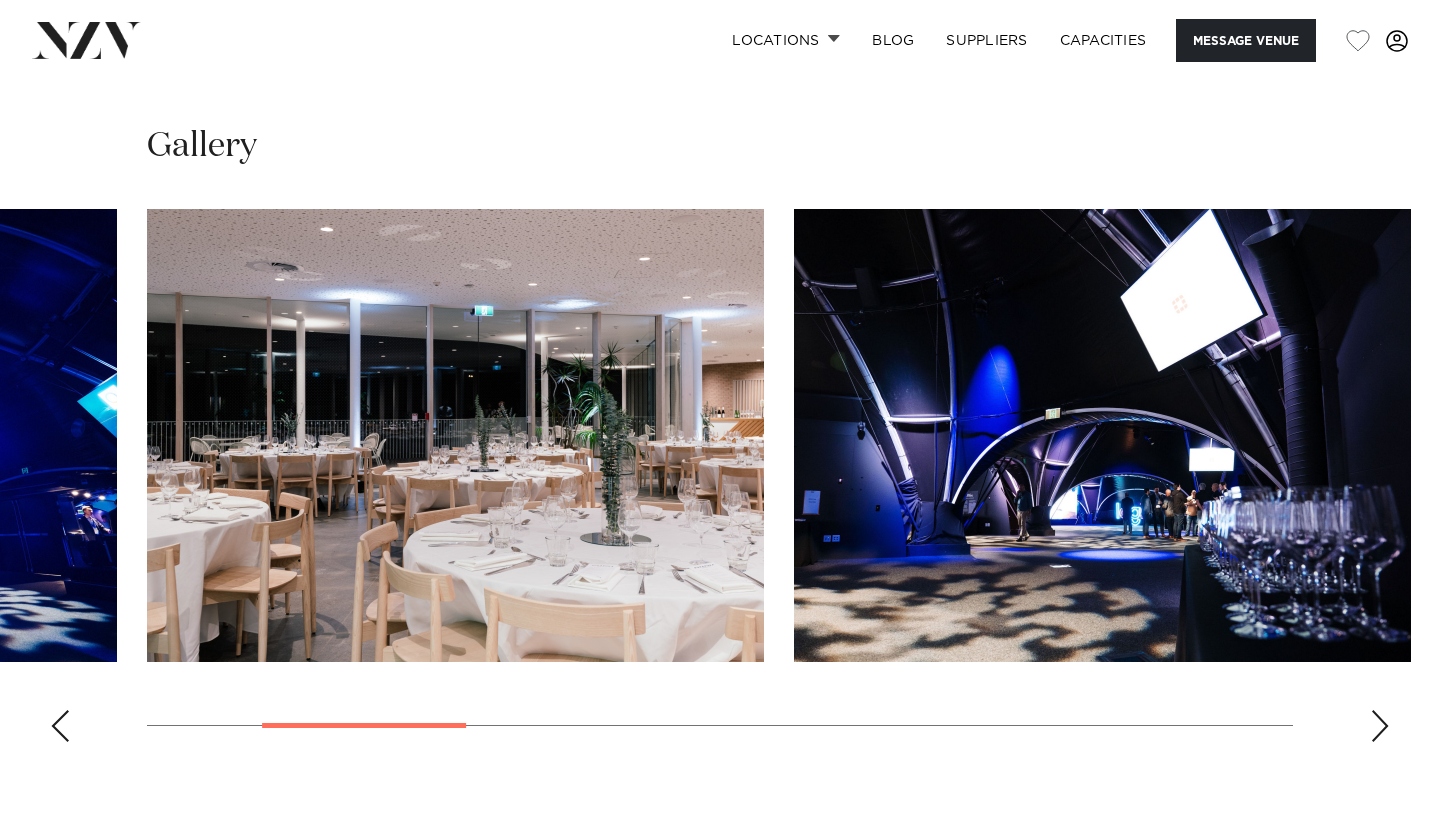click at bounding box center (1380, 726) 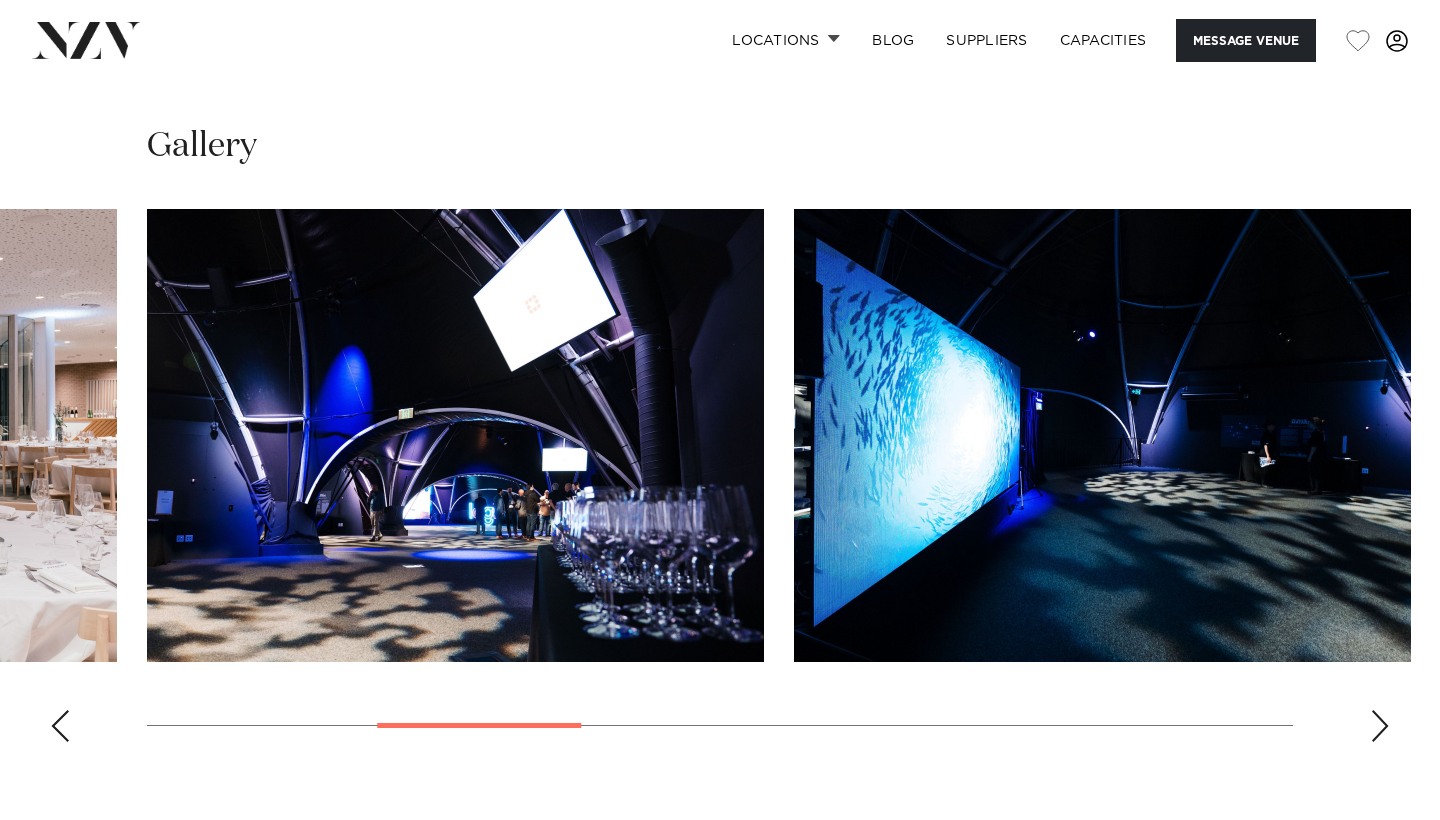 click at bounding box center (1380, 726) 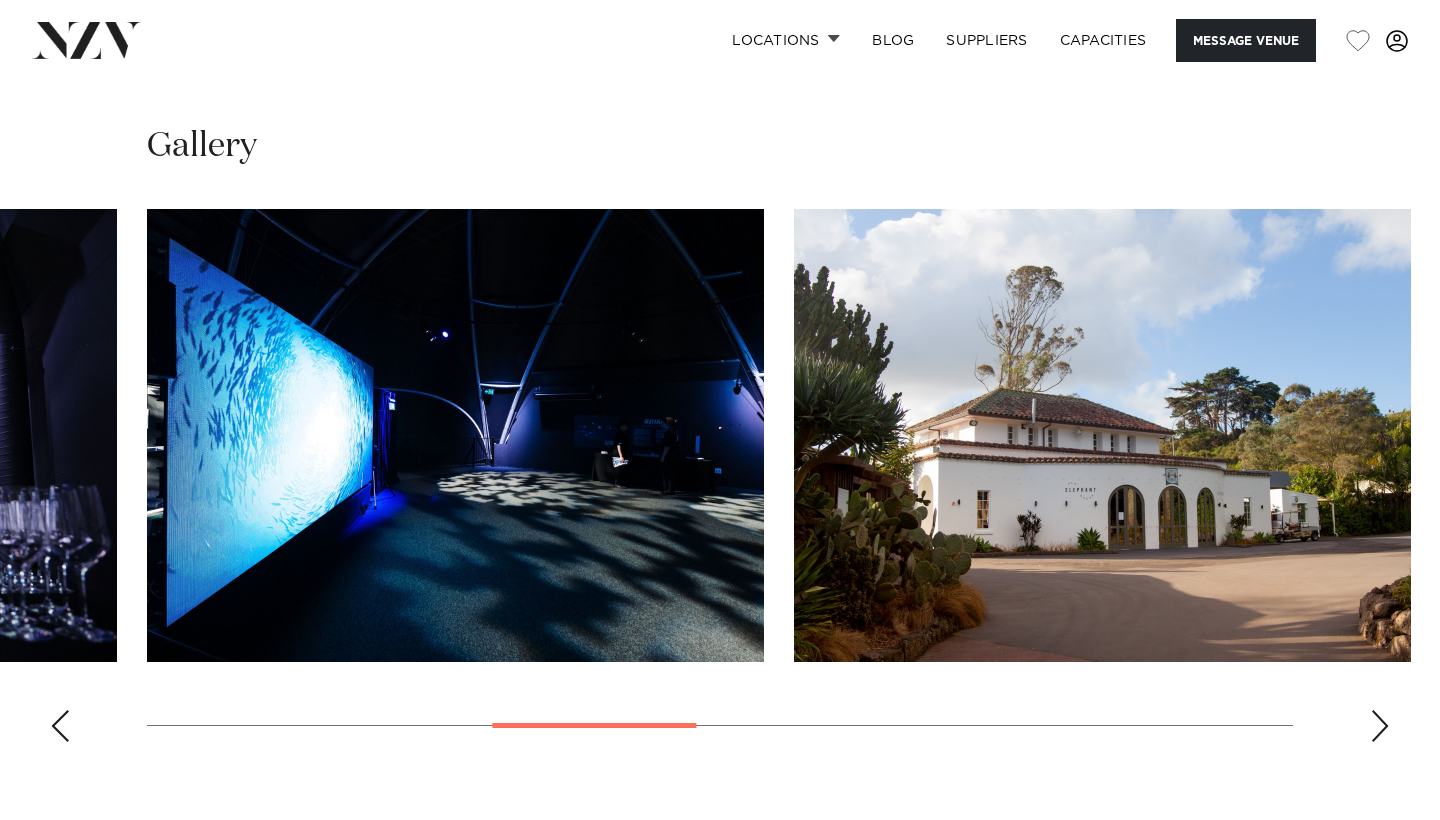 click at bounding box center (1380, 726) 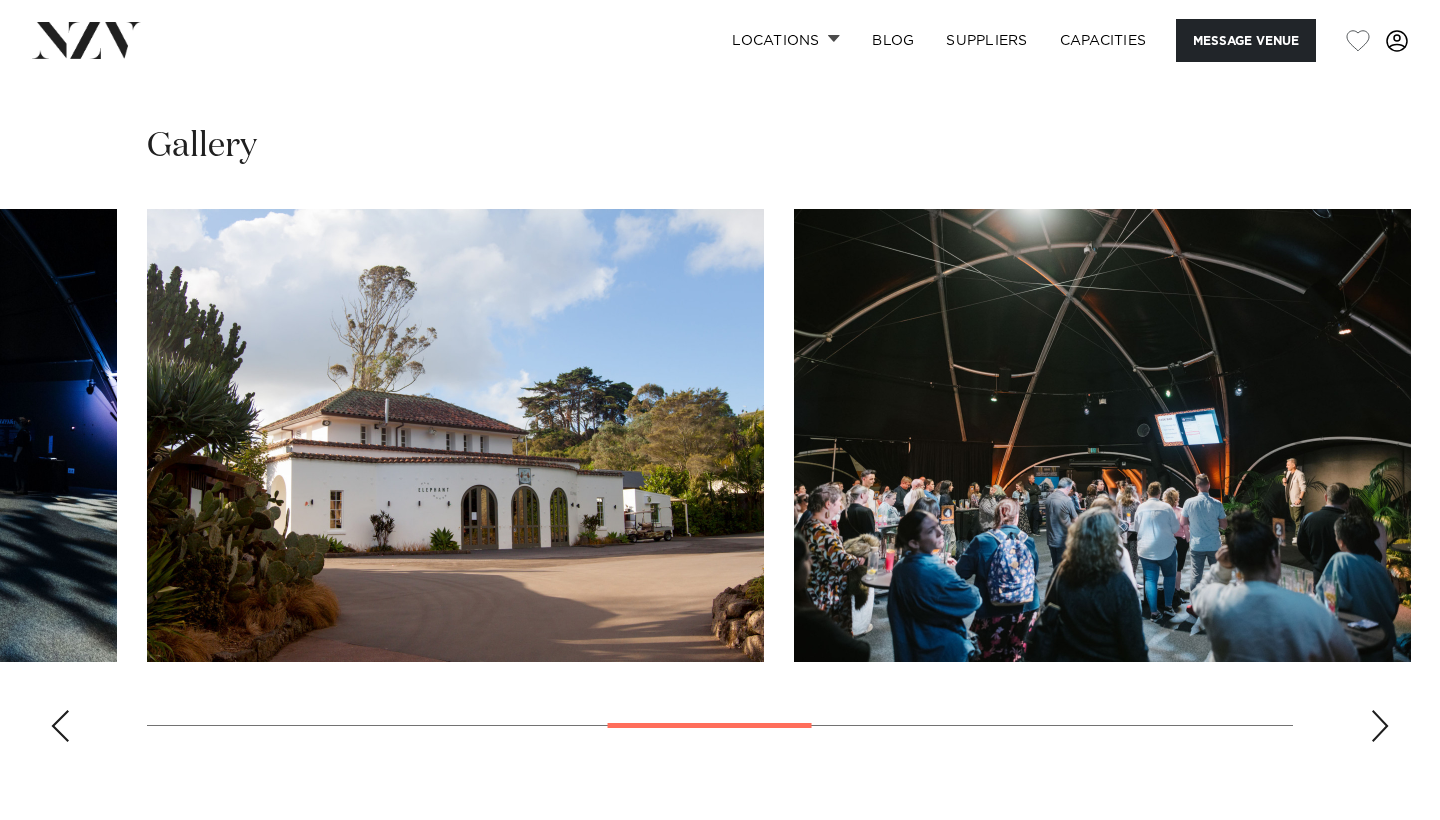 click at bounding box center [1380, 726] 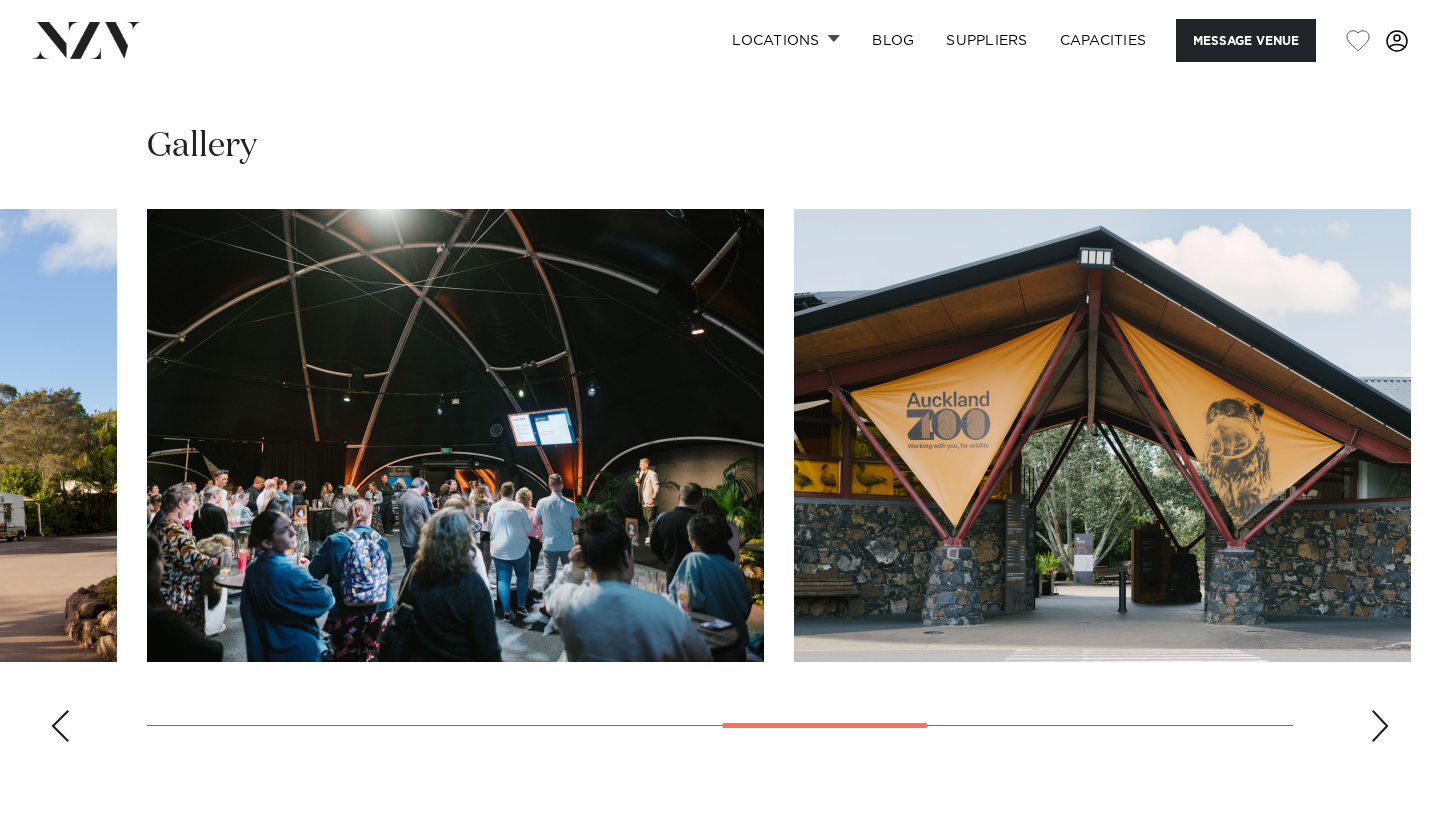 click at bounding box center [1380, 726] 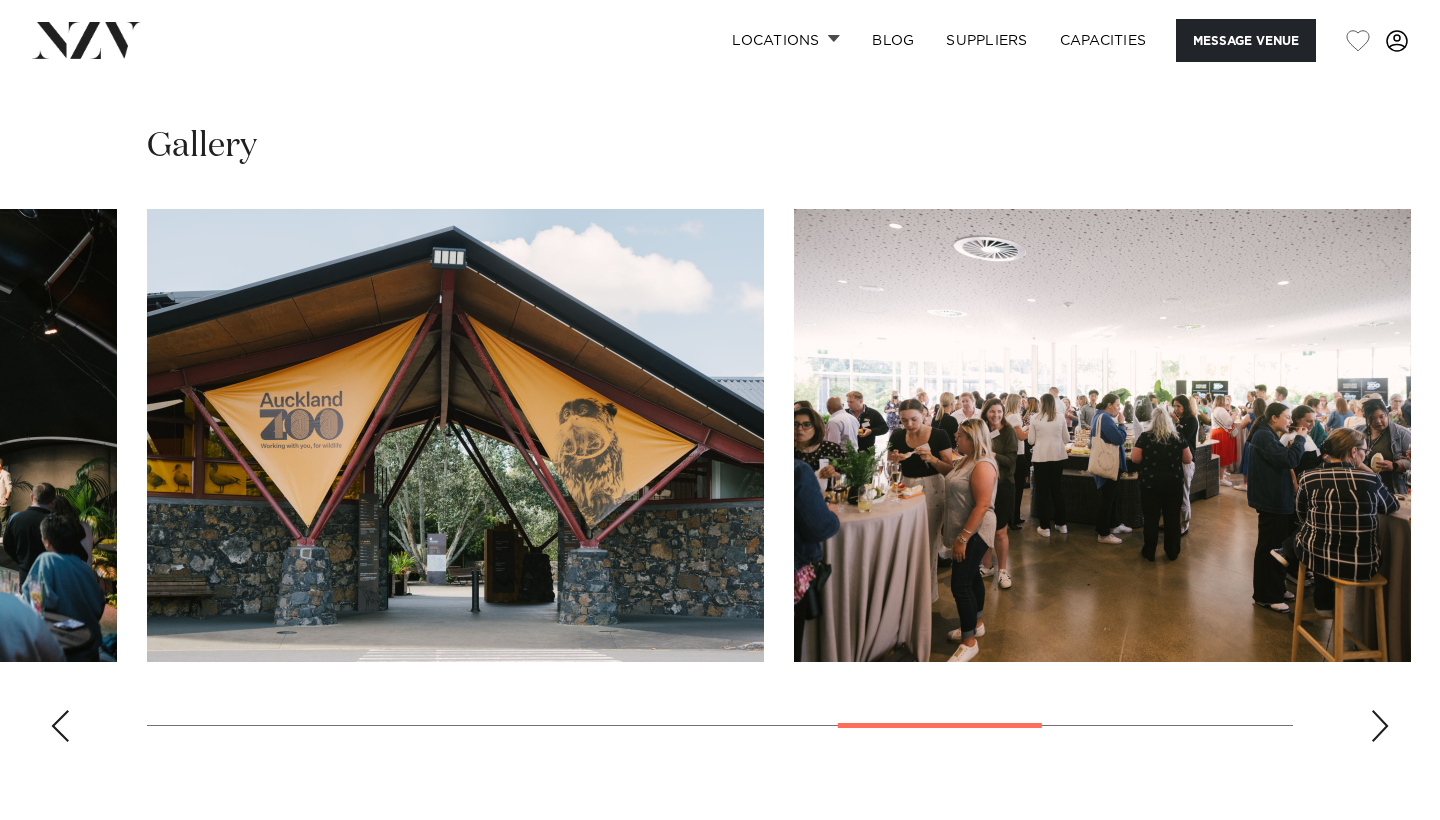 click at bounding box center [1380, 726] 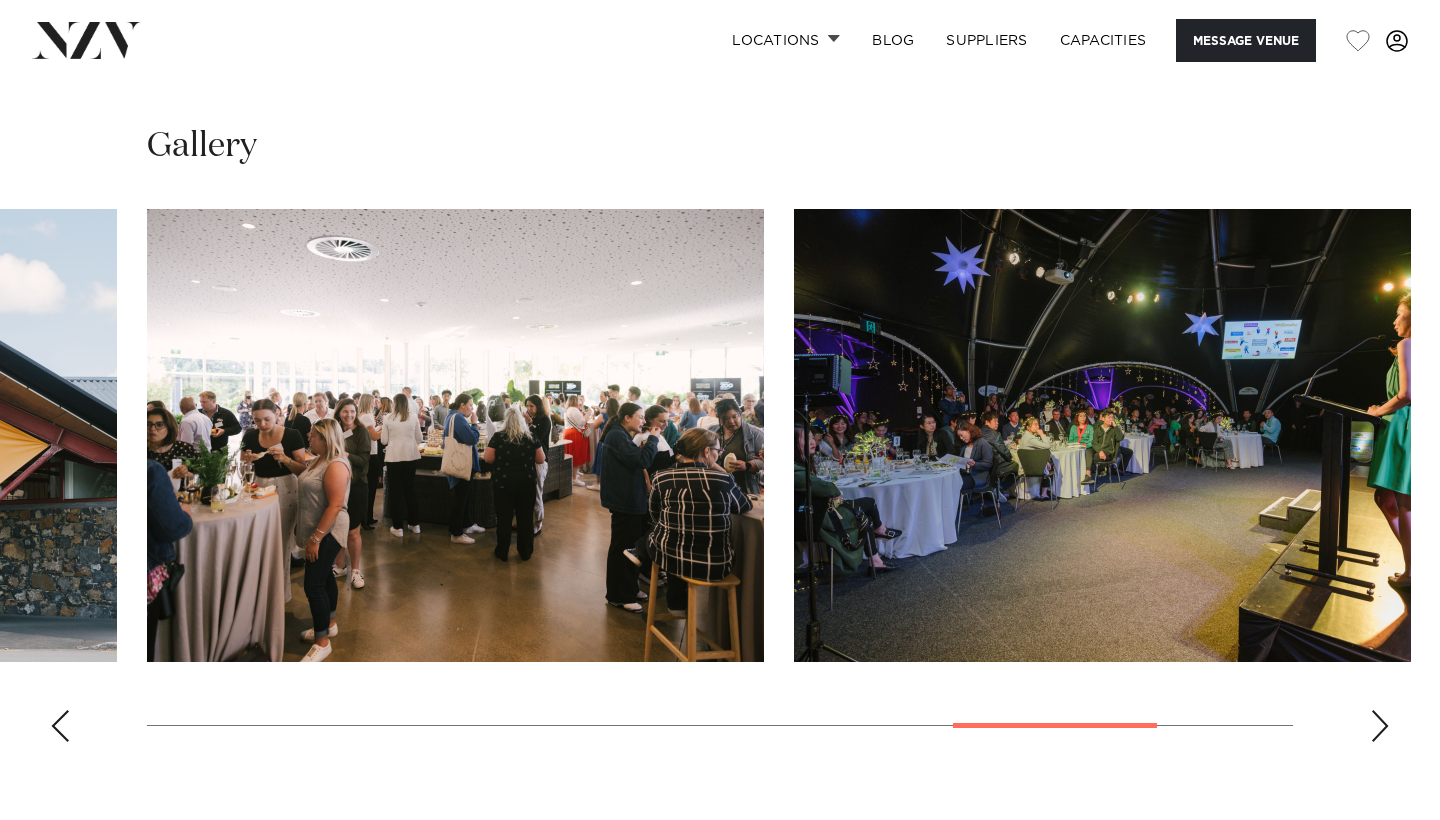 click at bounding box center (1380, 726) 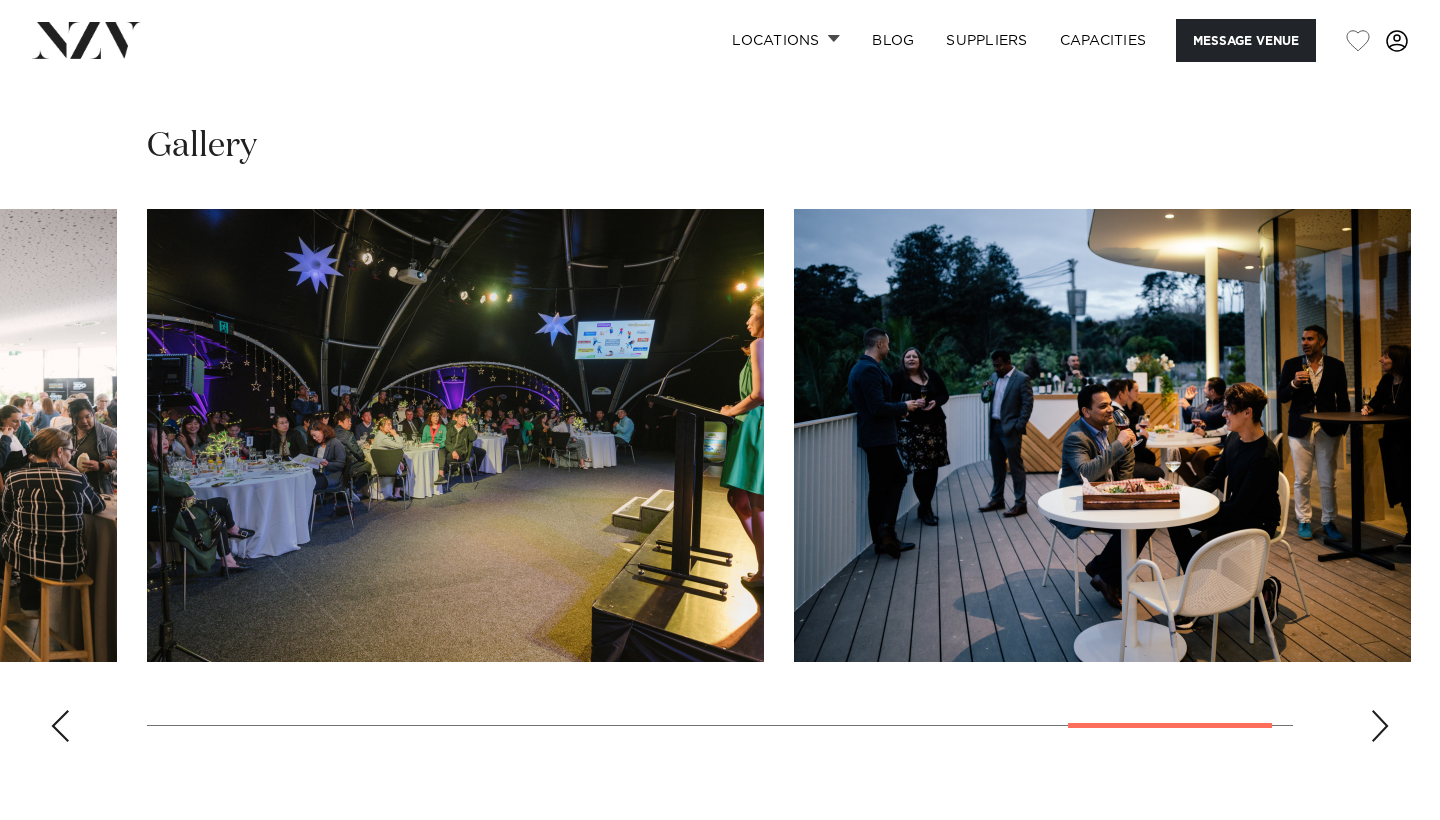 click at bounding box center (1380, 726) 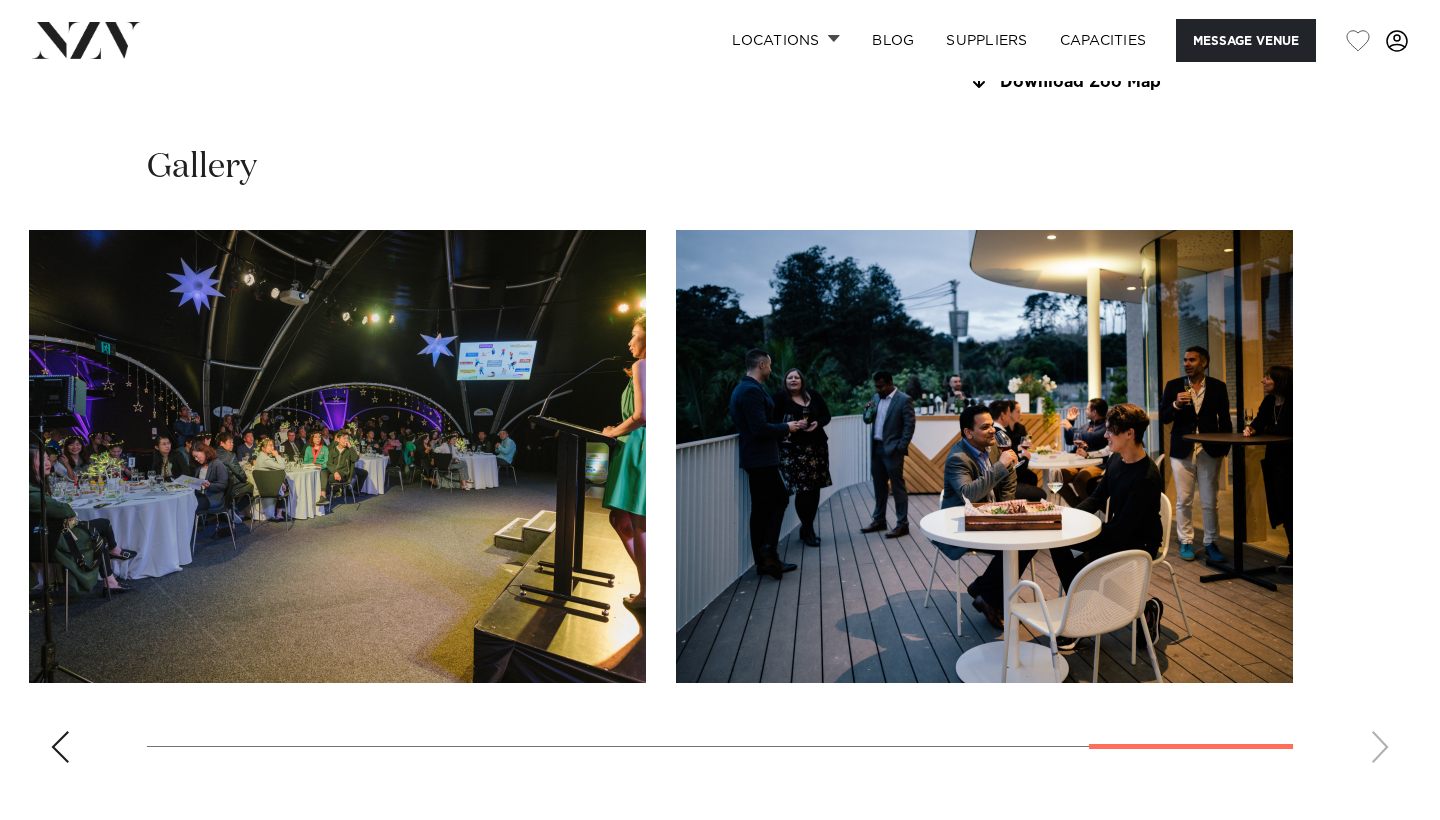 scroll, scrollTop: 1749, scrollLeft: 0, axis: vertical 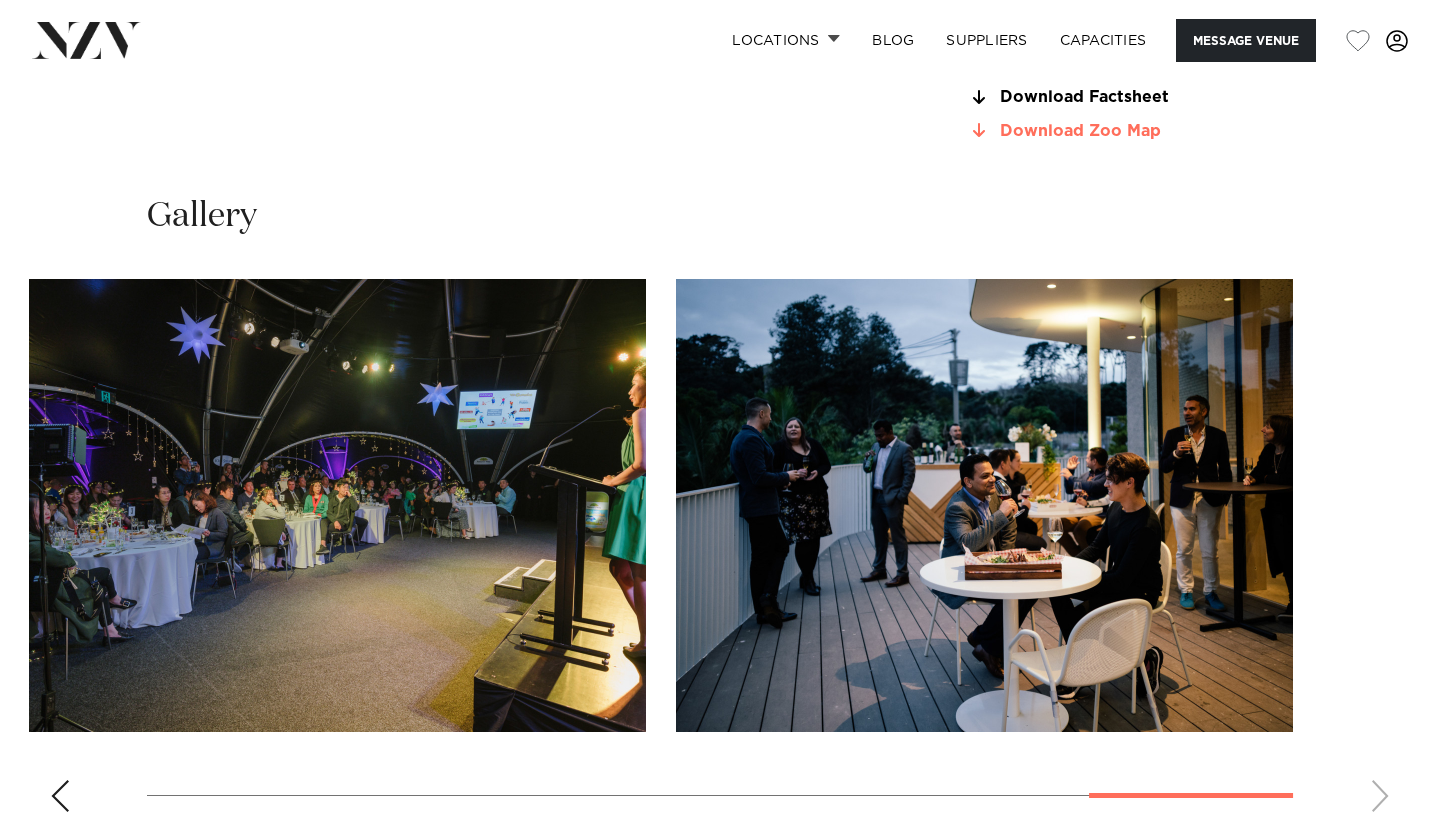 click on "Download Zoo Map" at bounding box center [1130, 131] 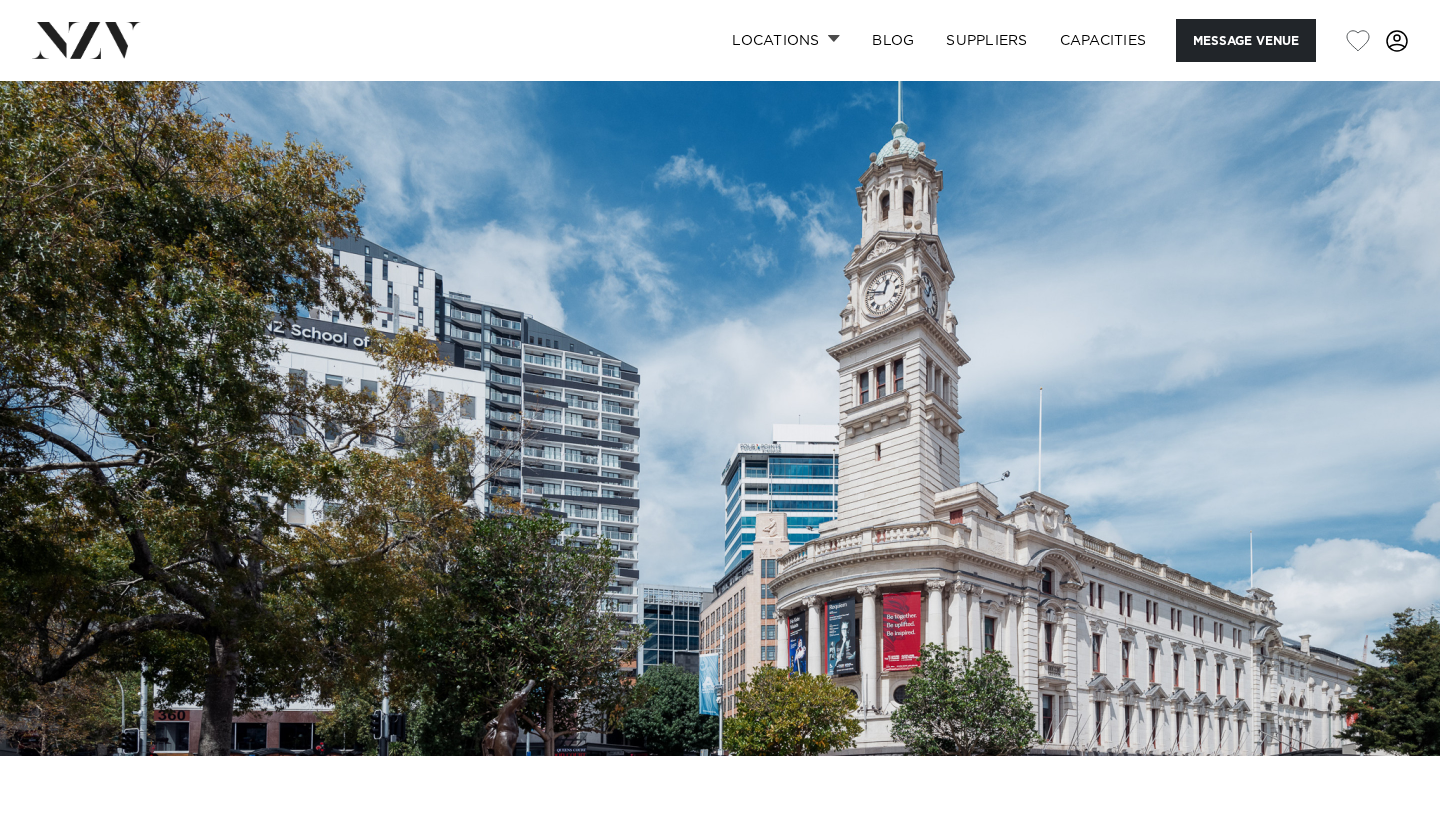 scroll, scrollTop: 0, scrollLeft: 0, axis: both 